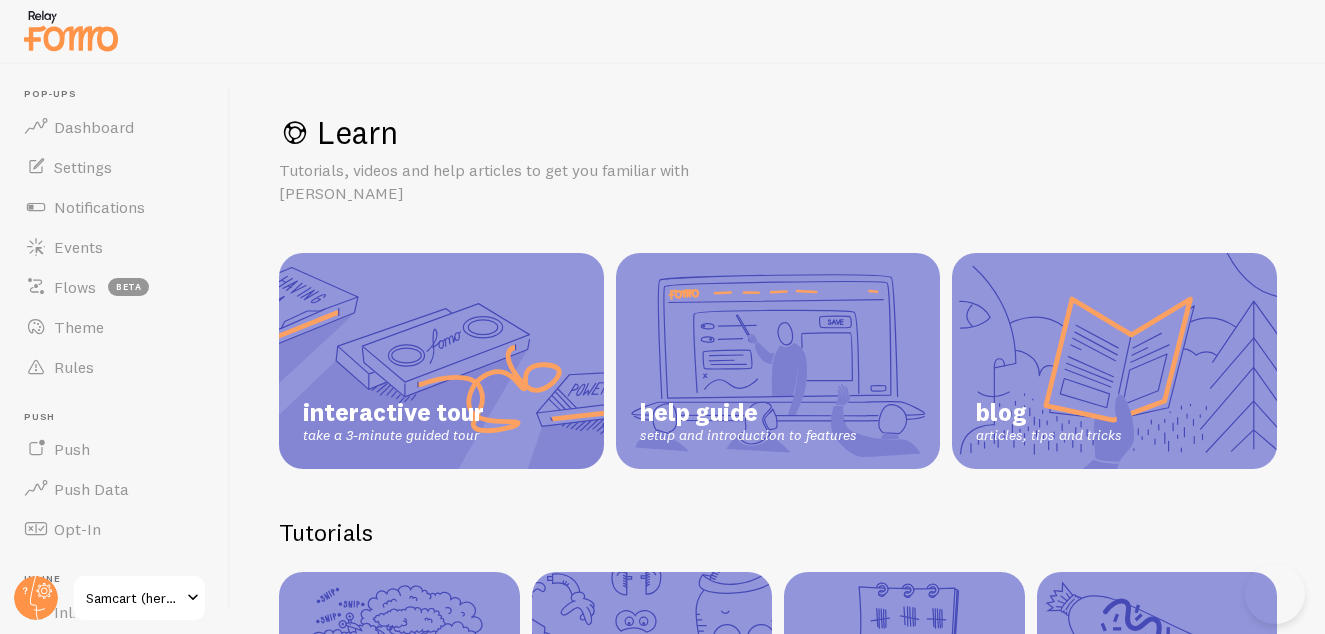 scroll, scrollTop: 0, scrollLeft: 0, axis: both 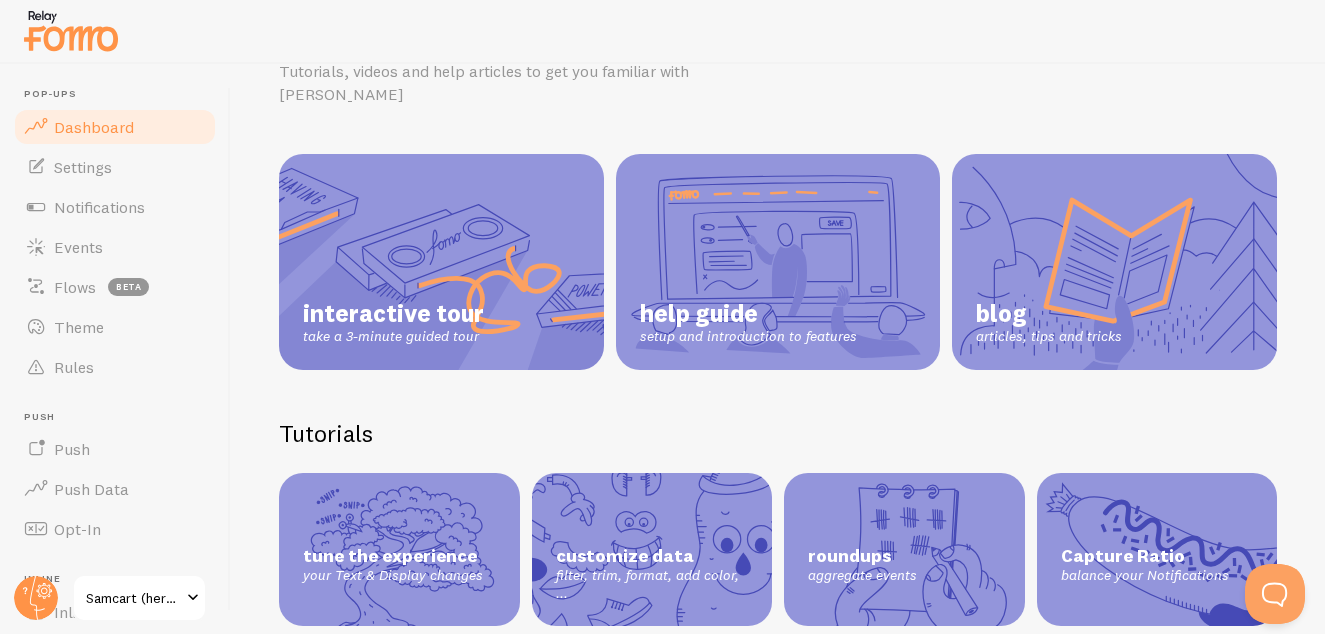 click on "Dashboard" at bounding box center [94, 127] 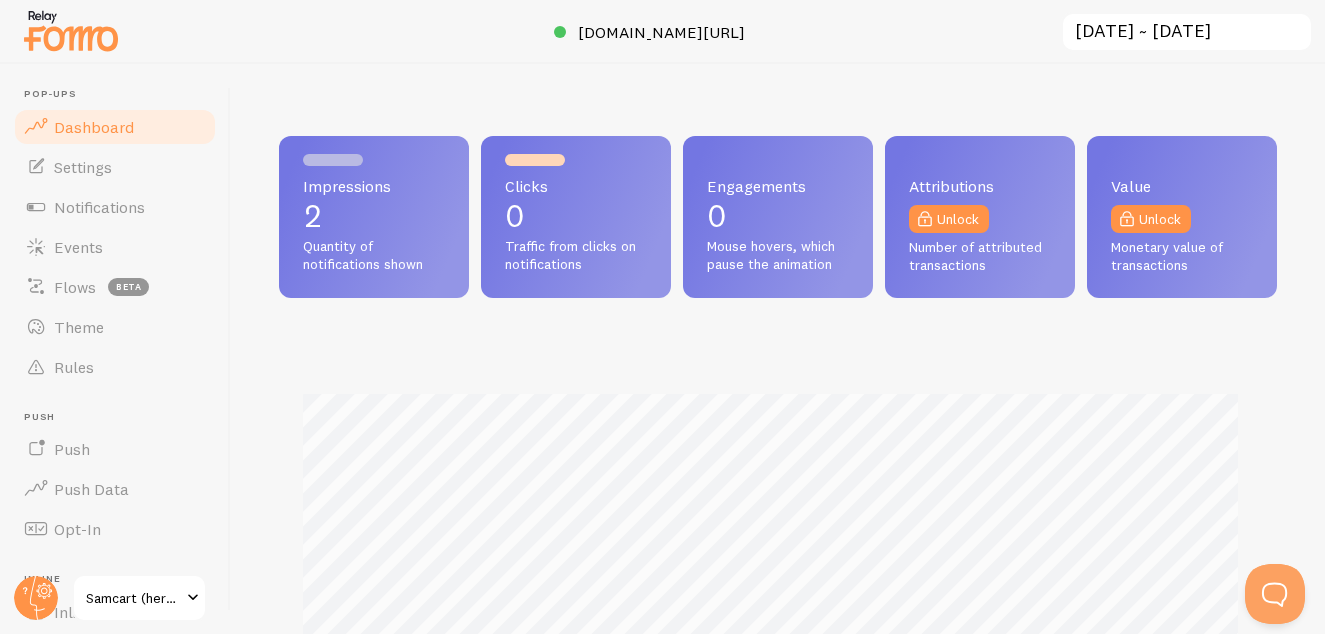 scroll, scrollTop: 999474, scrollLeft: 999017, axis: both 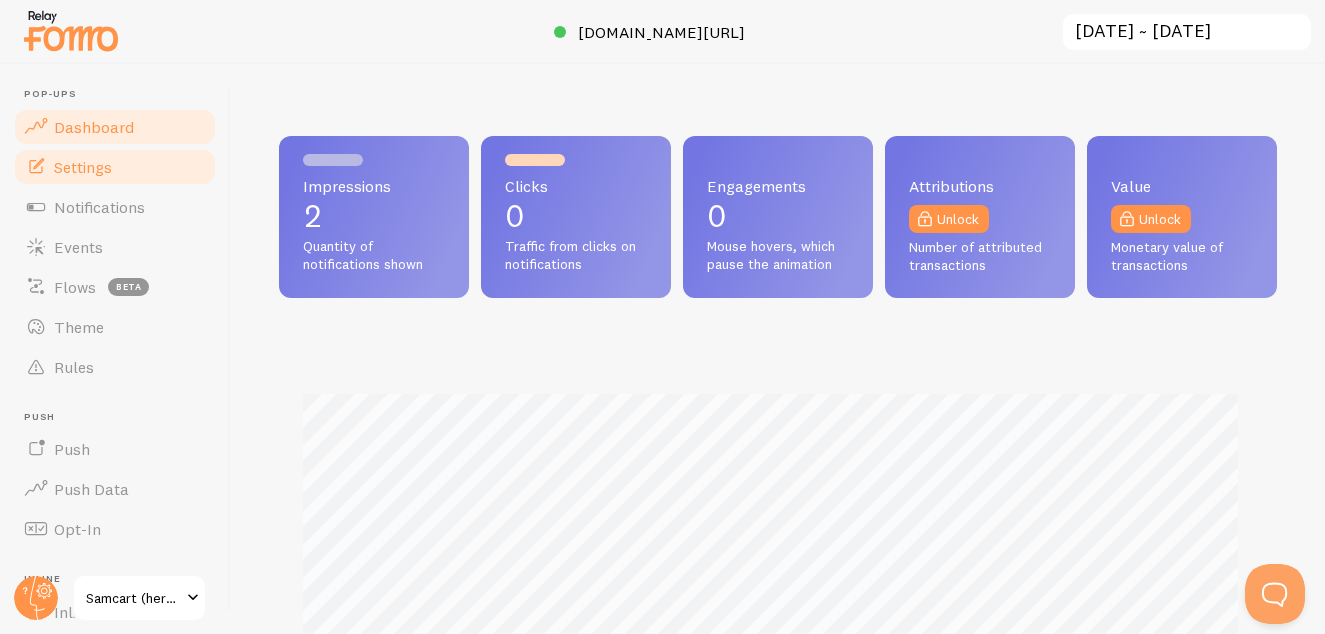 click on "Settings" at bounding box center (83, 167) 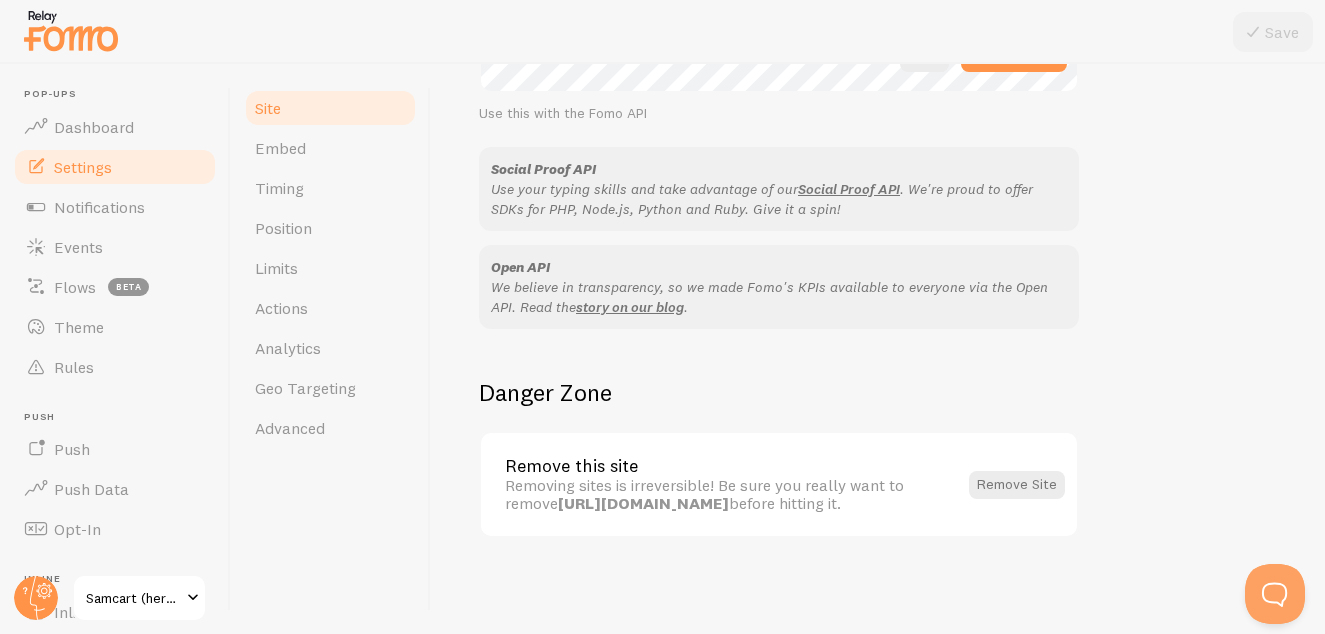 scroll, scrollTop: 1301, scrollLeft: 0, axis: vertical 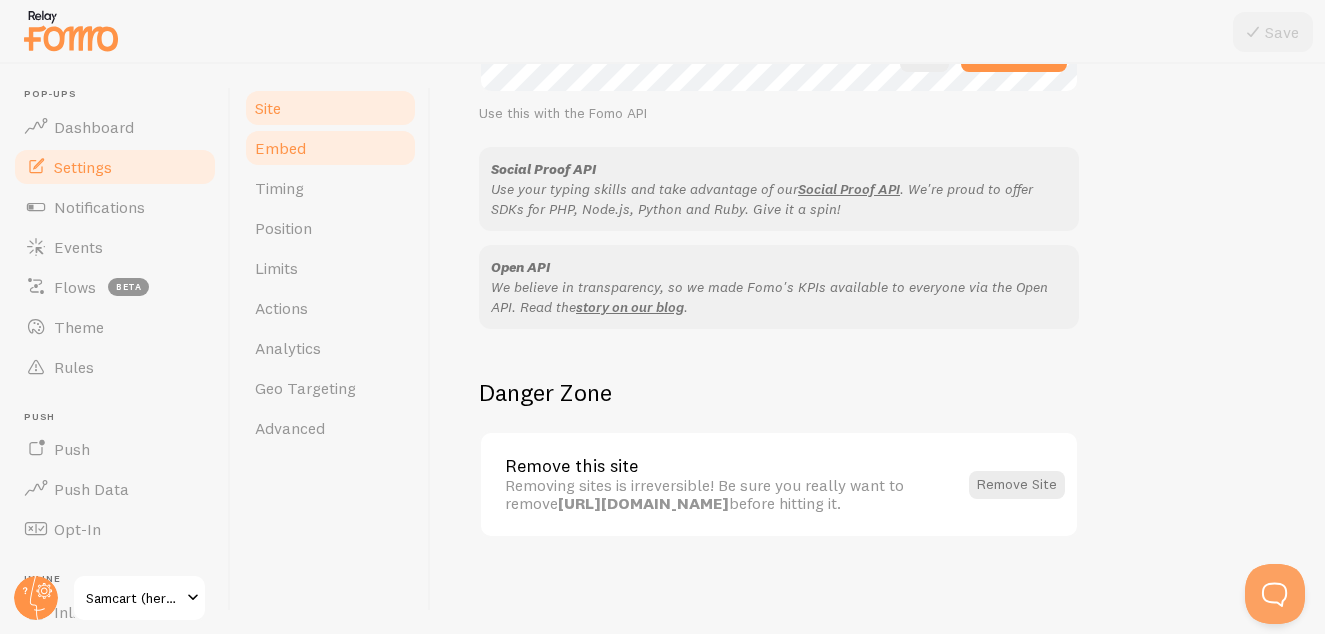 click on "Embed" at bounding box center (280, 148) 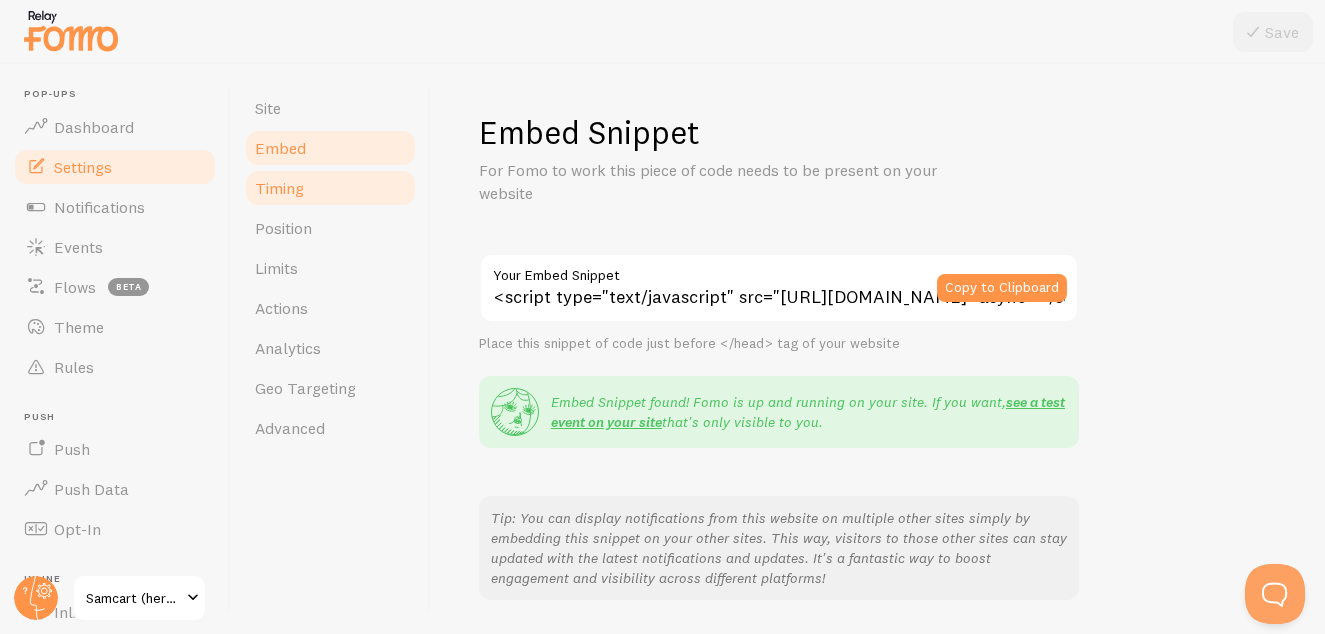 click on "Timing" at bounding box center (279, 188) 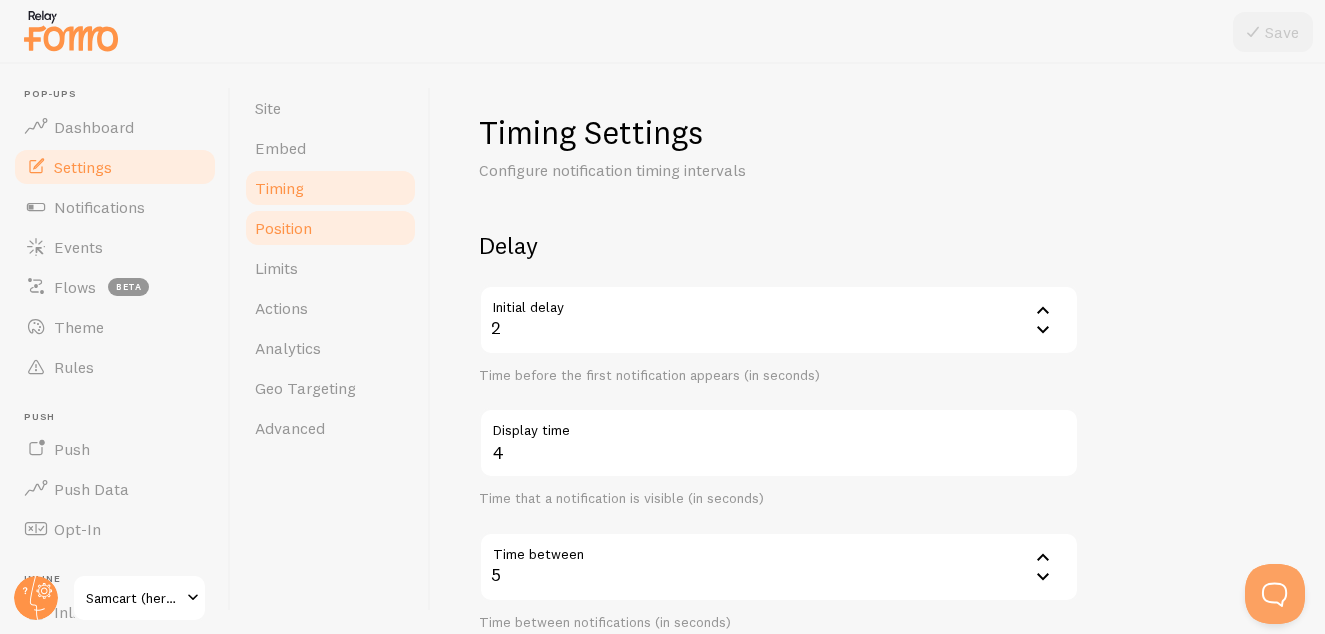 click on "Position" at bounding box center (283, 228) 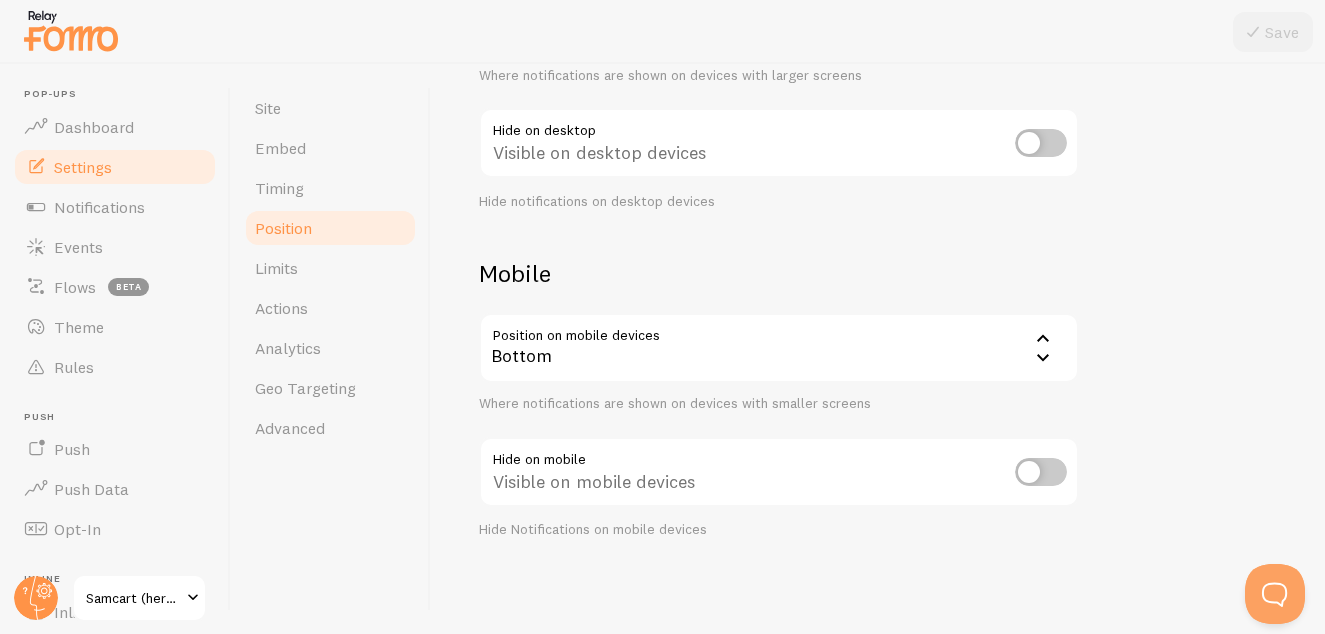 scroll, scrollTop: 301, scrollLeft: 0, axis: vertical 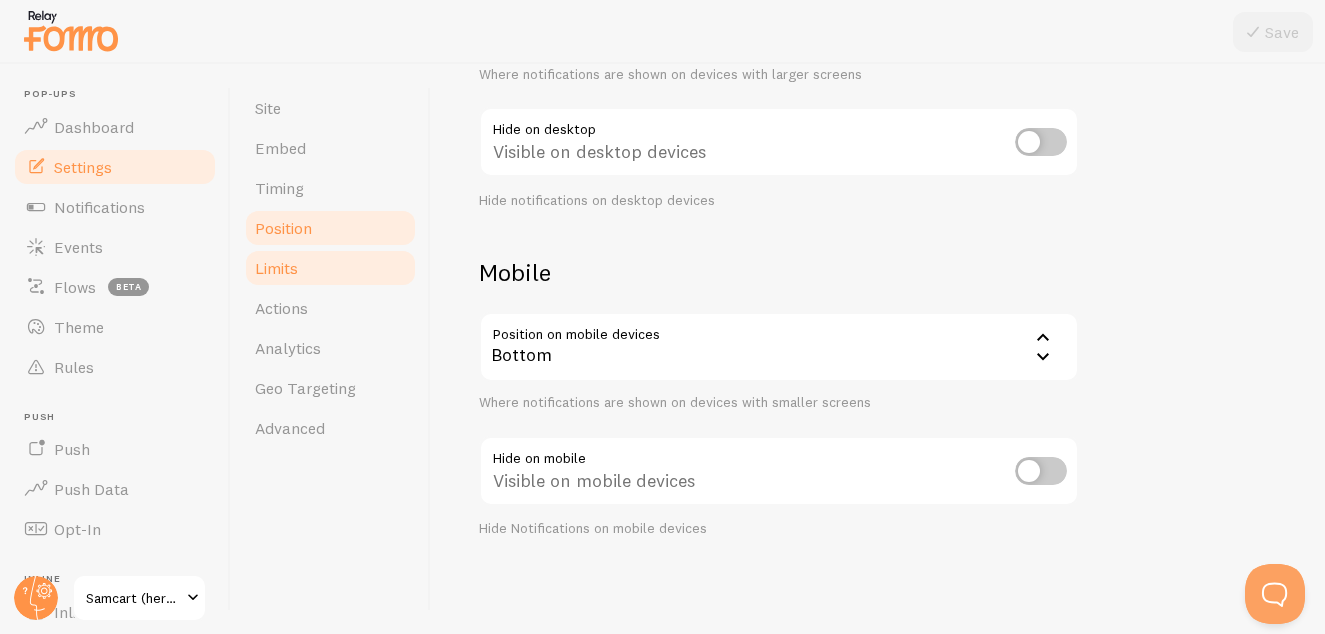 click on "Limits" at bounding box center (276, 268) 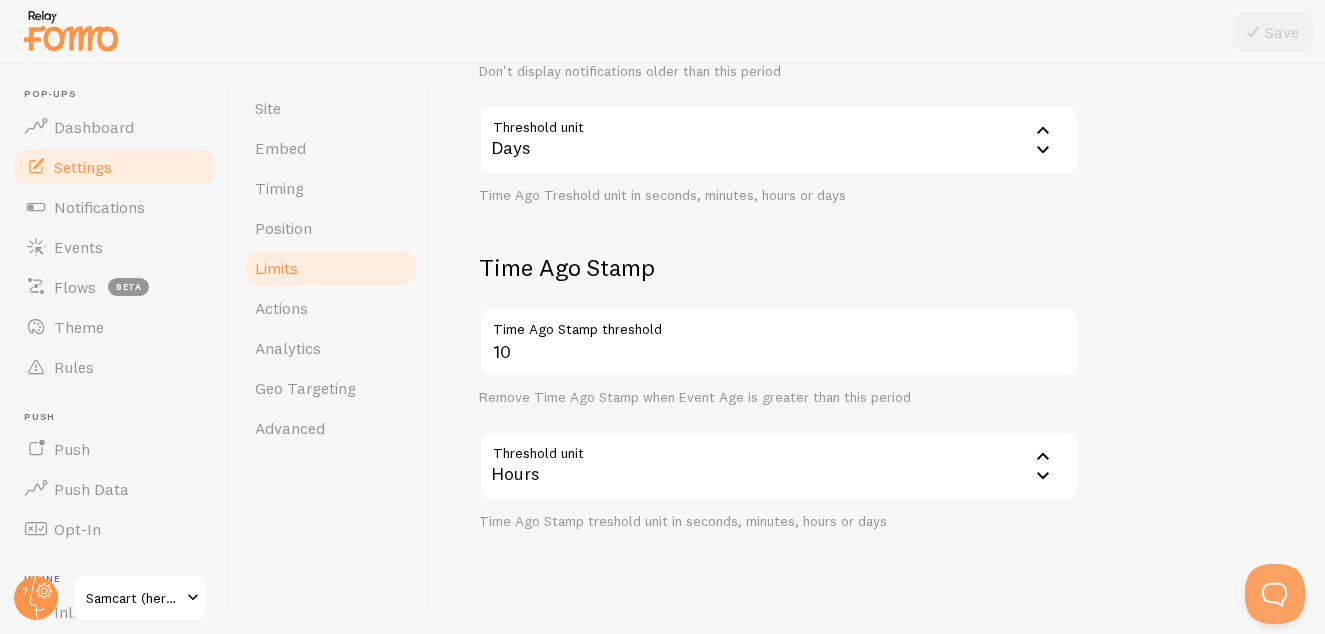 scroll, scrollTop: 663, scrollLeft: 0, axis: vertical 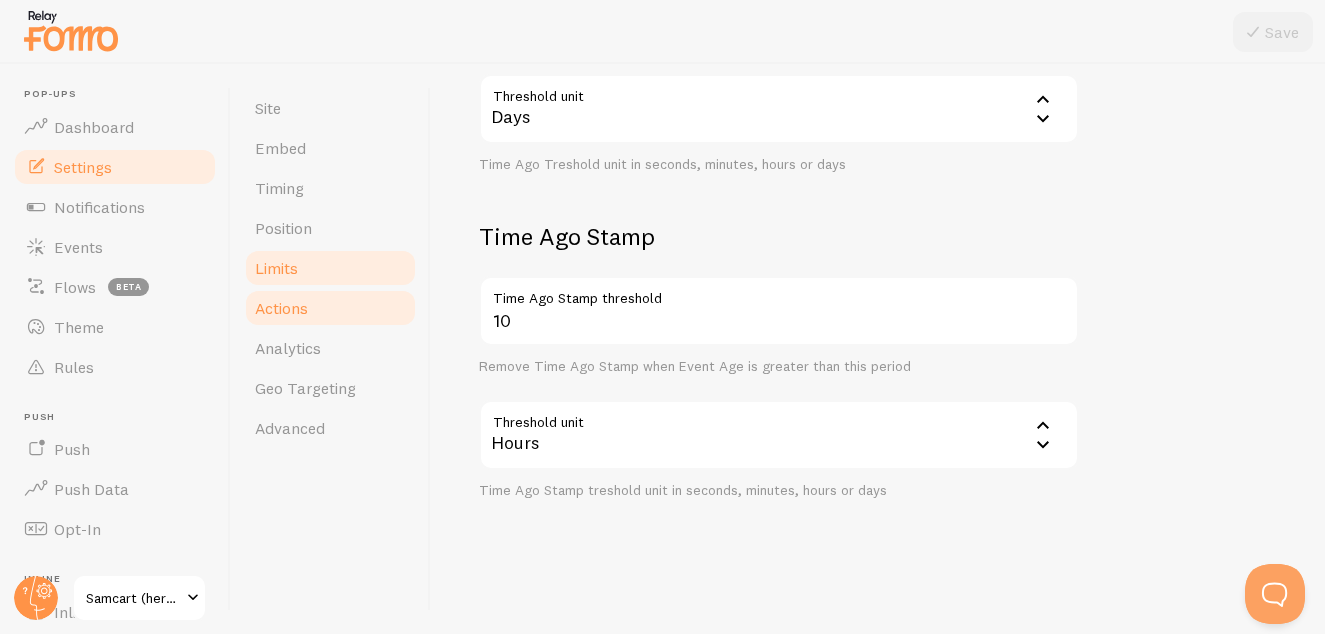 click on "Actions" at bounding box center [281, 308] 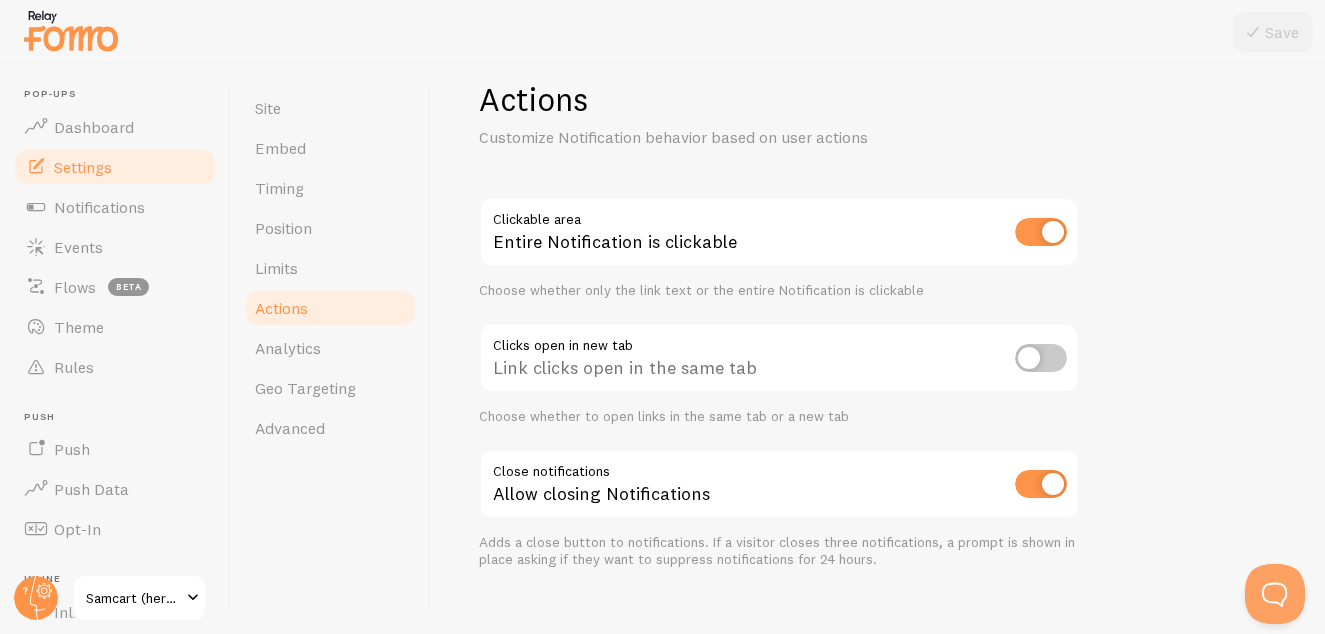 scroll, scrollTop: 64, scrollLeft: 0, axis: vertical 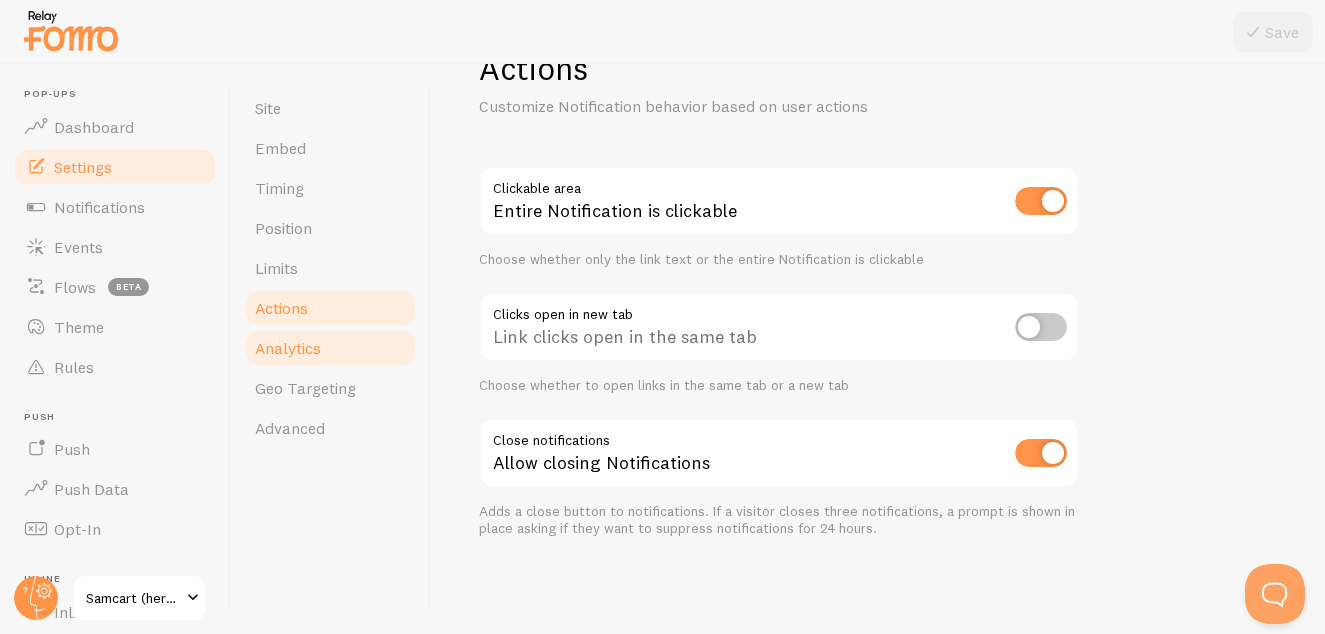 click on "Analytics" at bounding box center (288, 348) 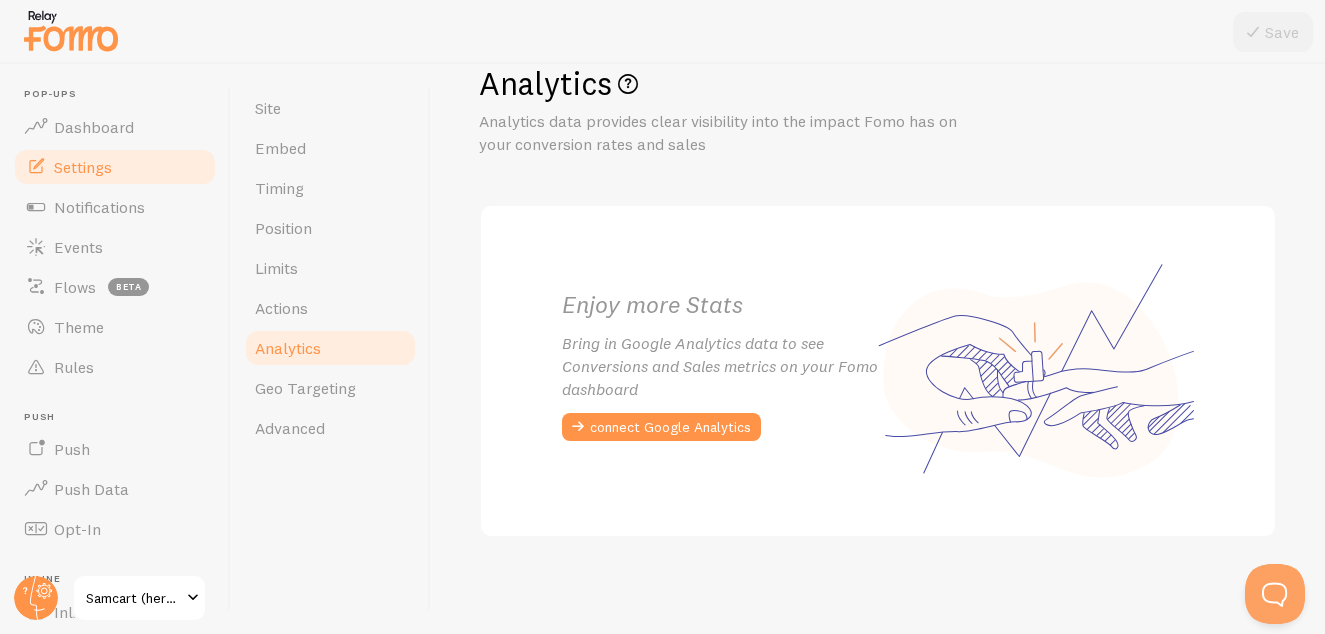 scroll, scrollTop: 0, scrollLeft: 0, axis: both 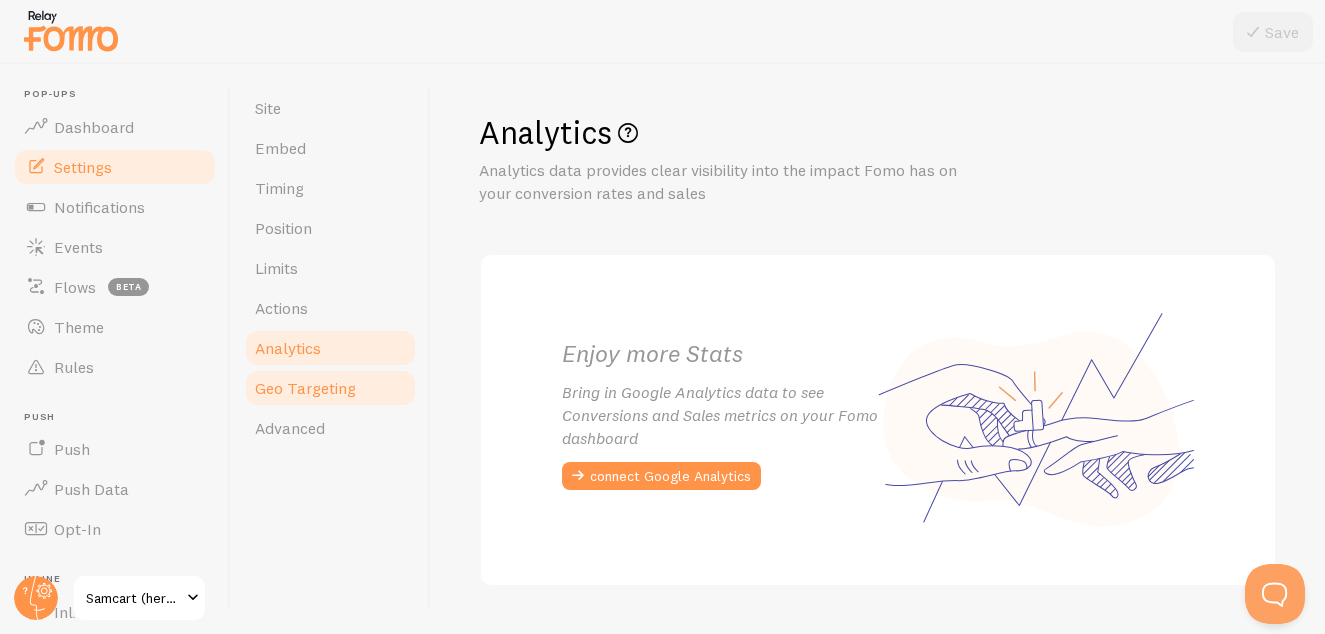 click on "Geo Targeting" at bounding box center (305, 388) 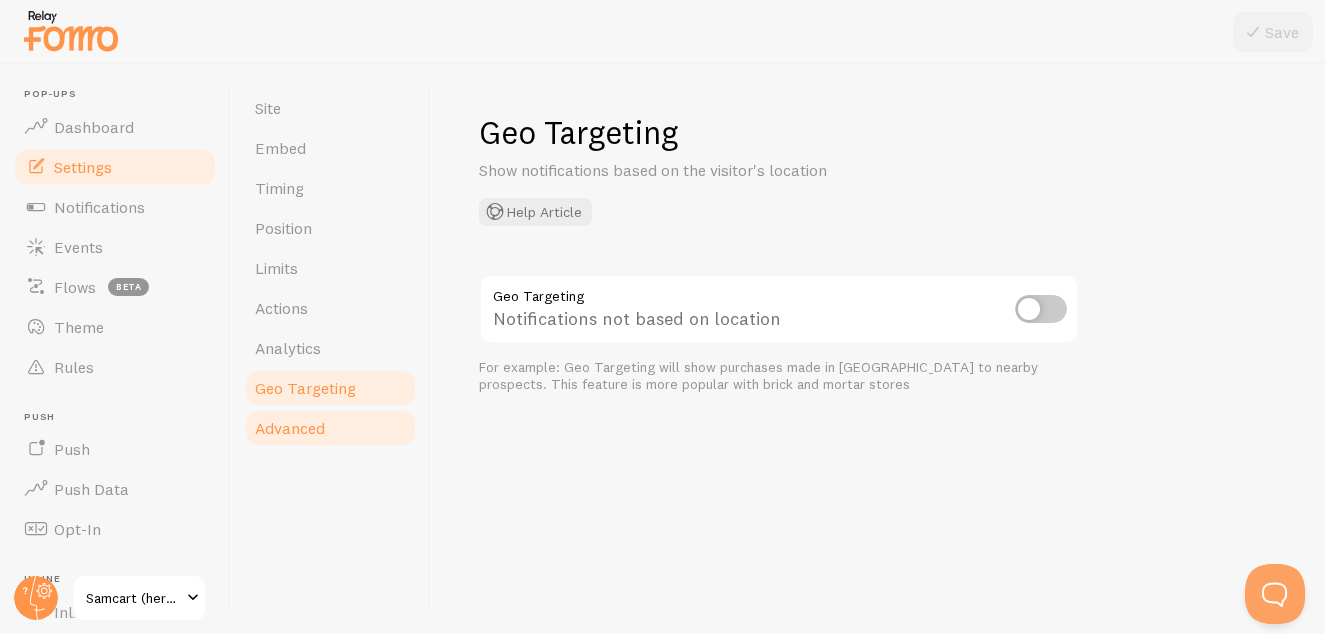 click on "Advanced" at bounding box center [290, 428] 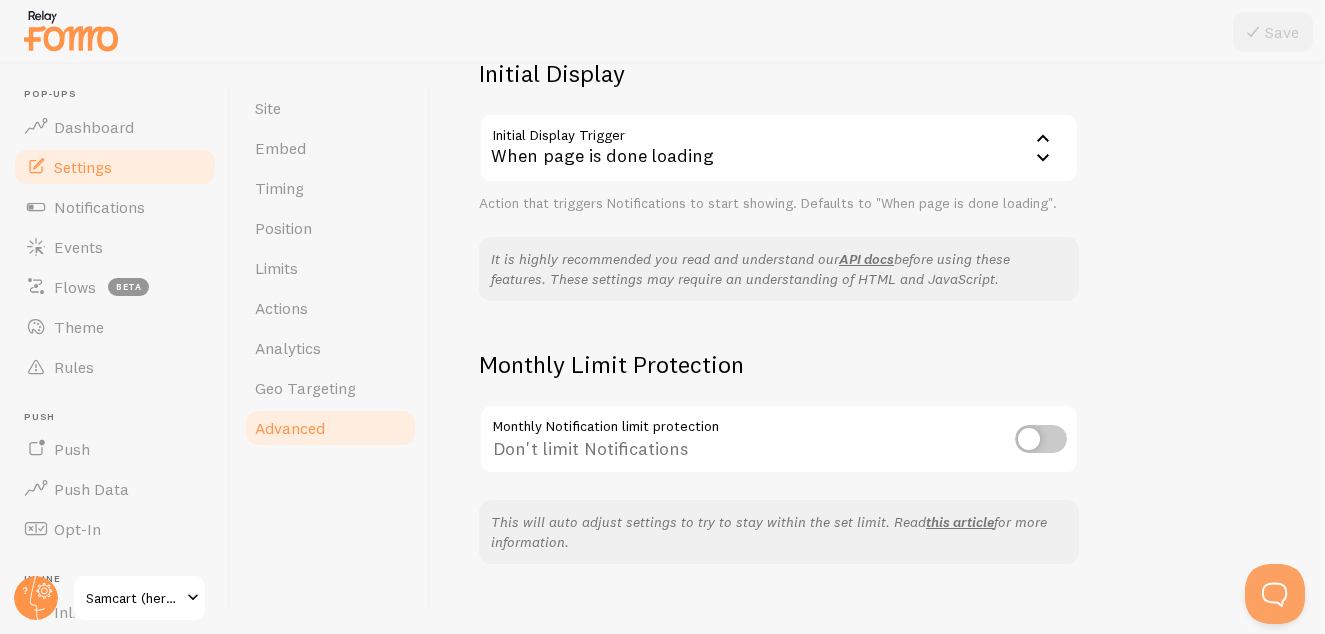 scroll, scrollTop: 526, scrollLeft: 0, axis: vertical 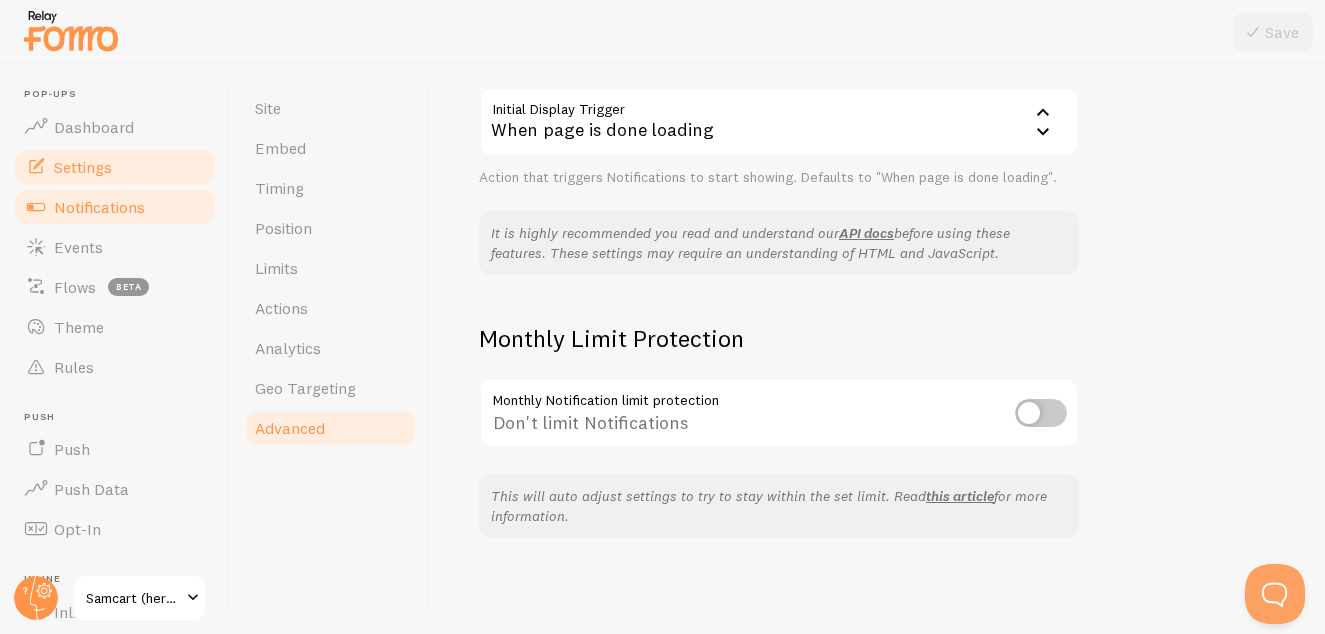click on "Notifications" at bounding box center (99, 207) 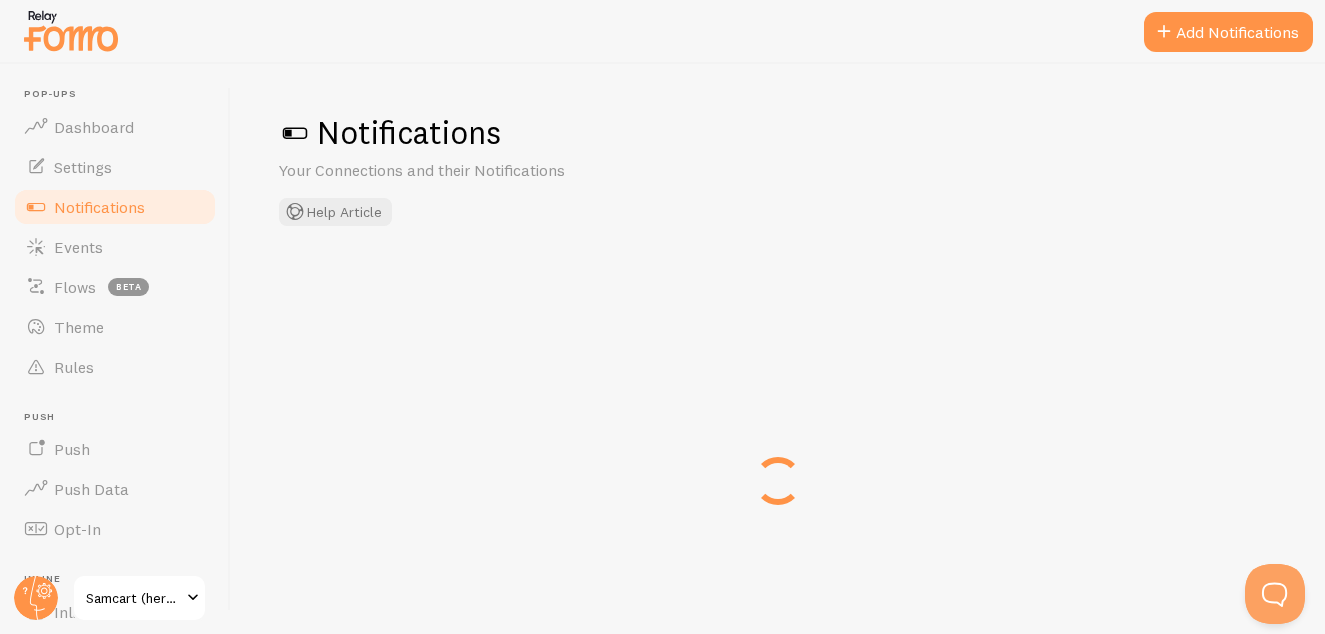 checkbox on "false" 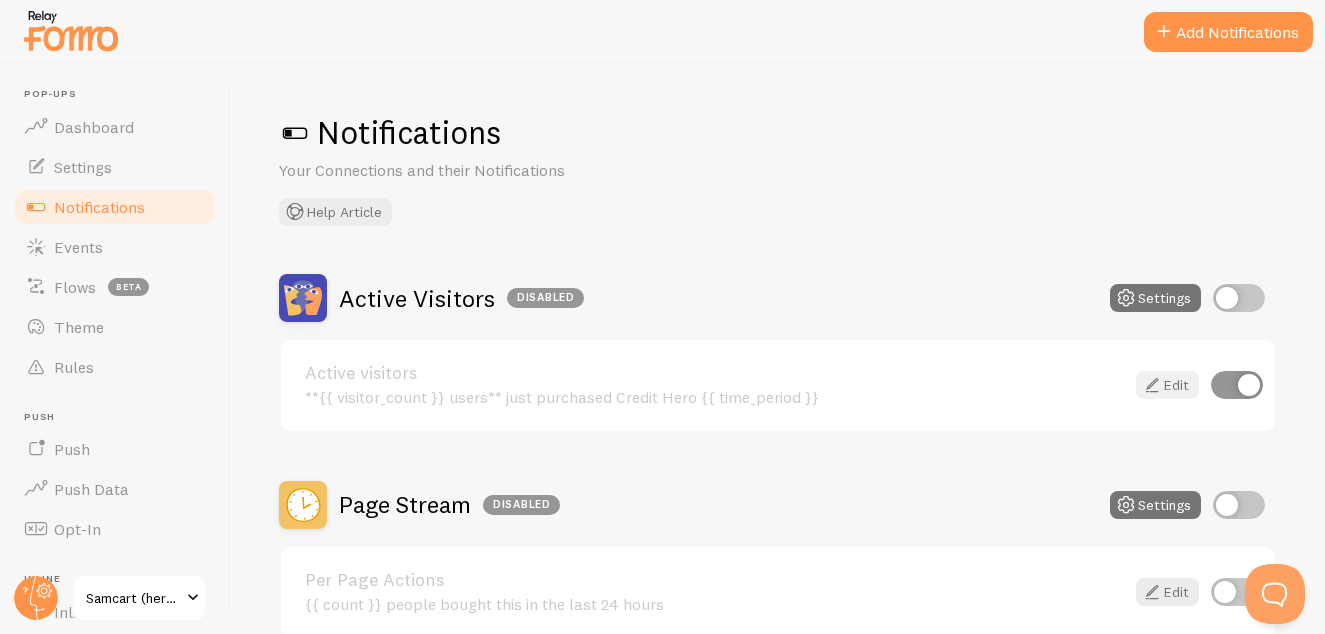 click on "Edit" at bounding box center [1167, 385] 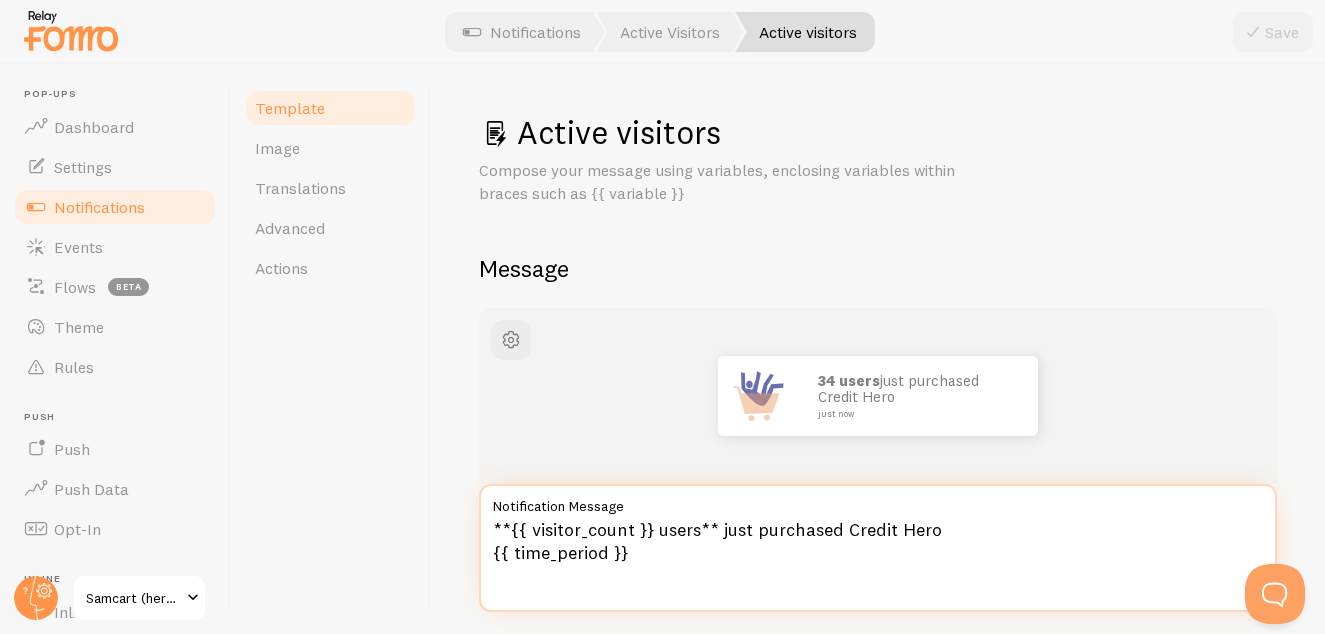 click on "**{{ visitor_count }} users** just purchased Credit Hero
{{ time_period }}" at bounding box center (878, 548) 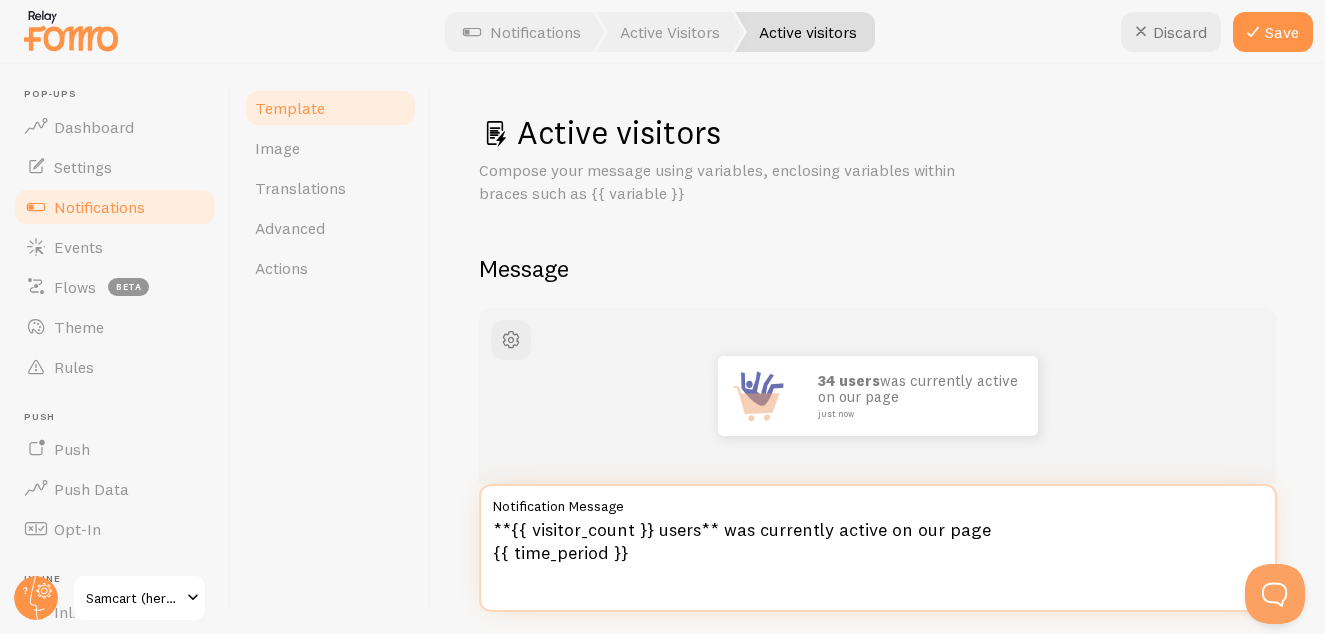 type on "**{{ visitor_count }} users** was currently active on our page
{{ time_period }}" 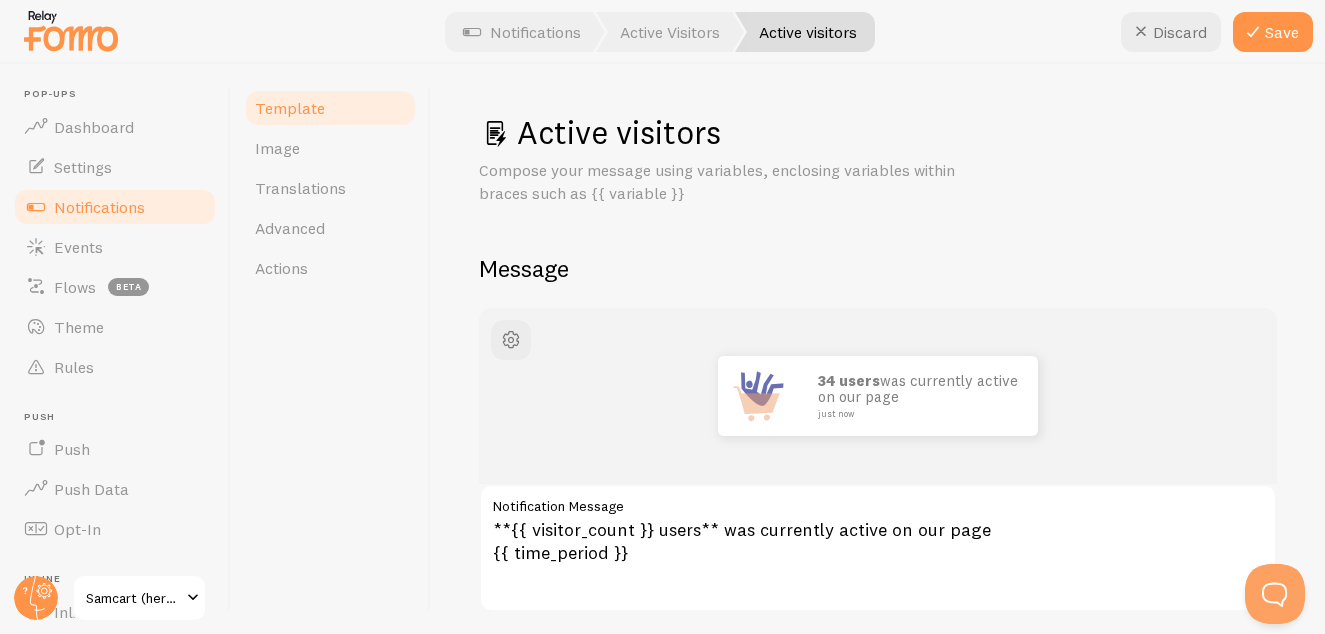click on "34 users  was currently active on our page  just now" at bounding box center (878, 396) 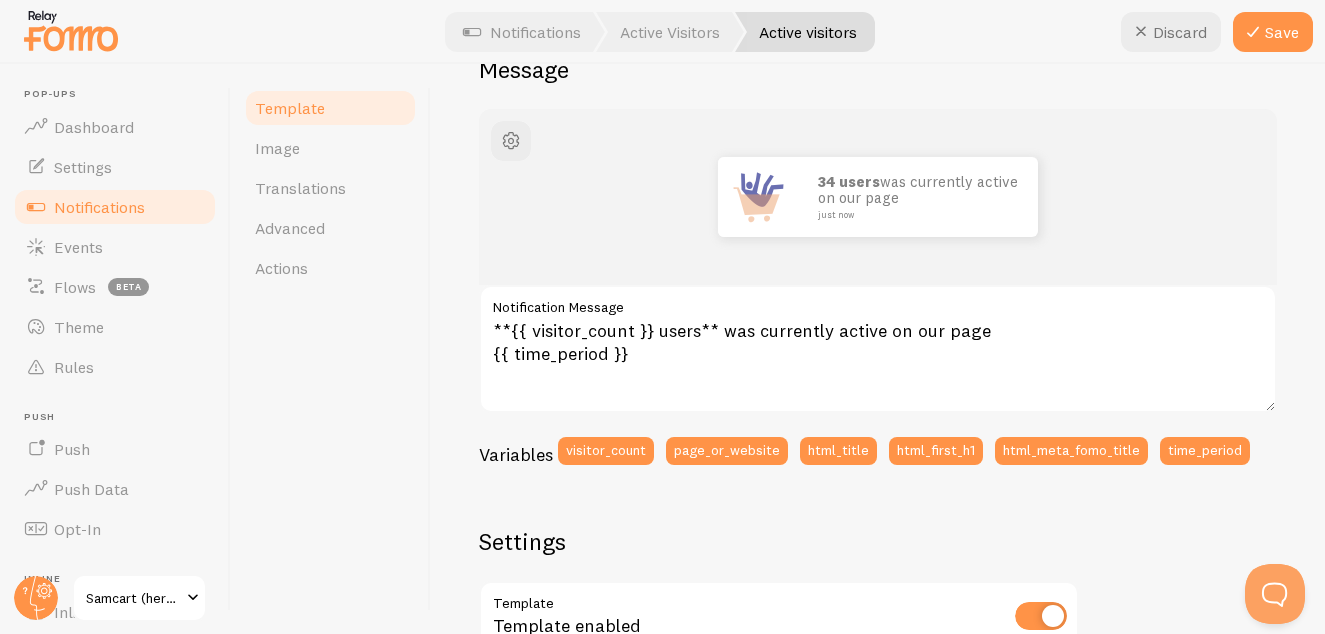 scroll, scrollTop: 200, scrollLeft: 0, axis: vertical 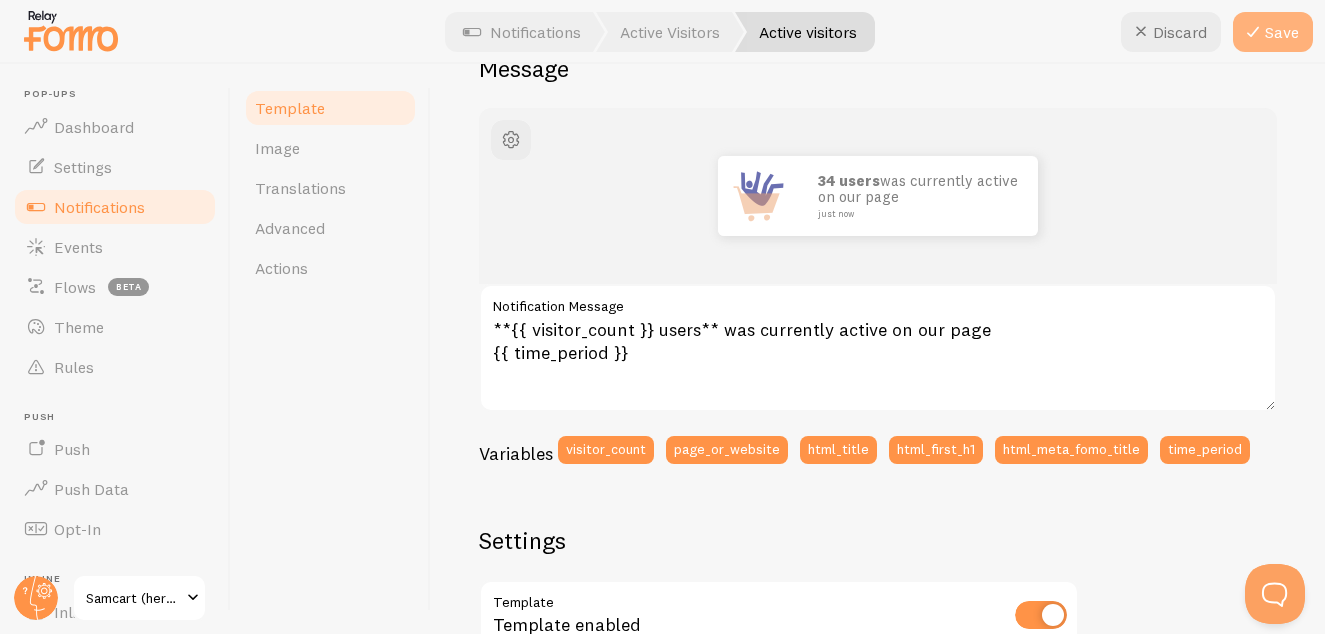 click on "Save" at bounding box center (1273, 32) 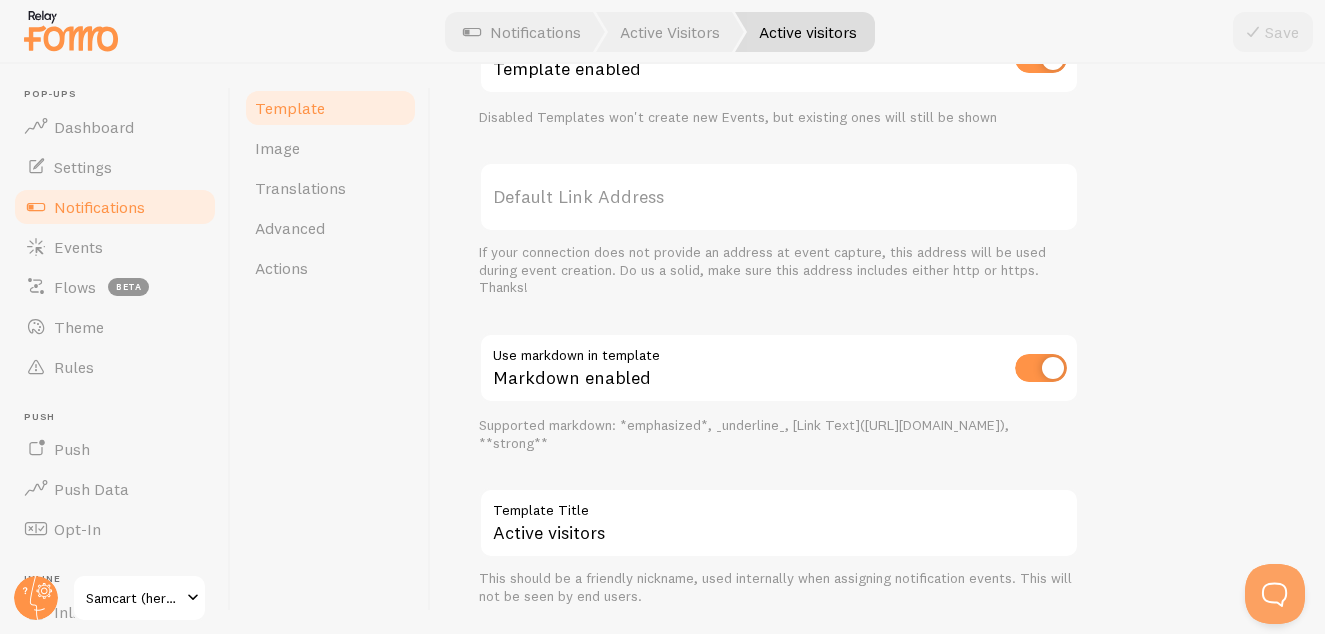 scroll, scrollTop: 711, scrollLeft: 0, axis: vertical 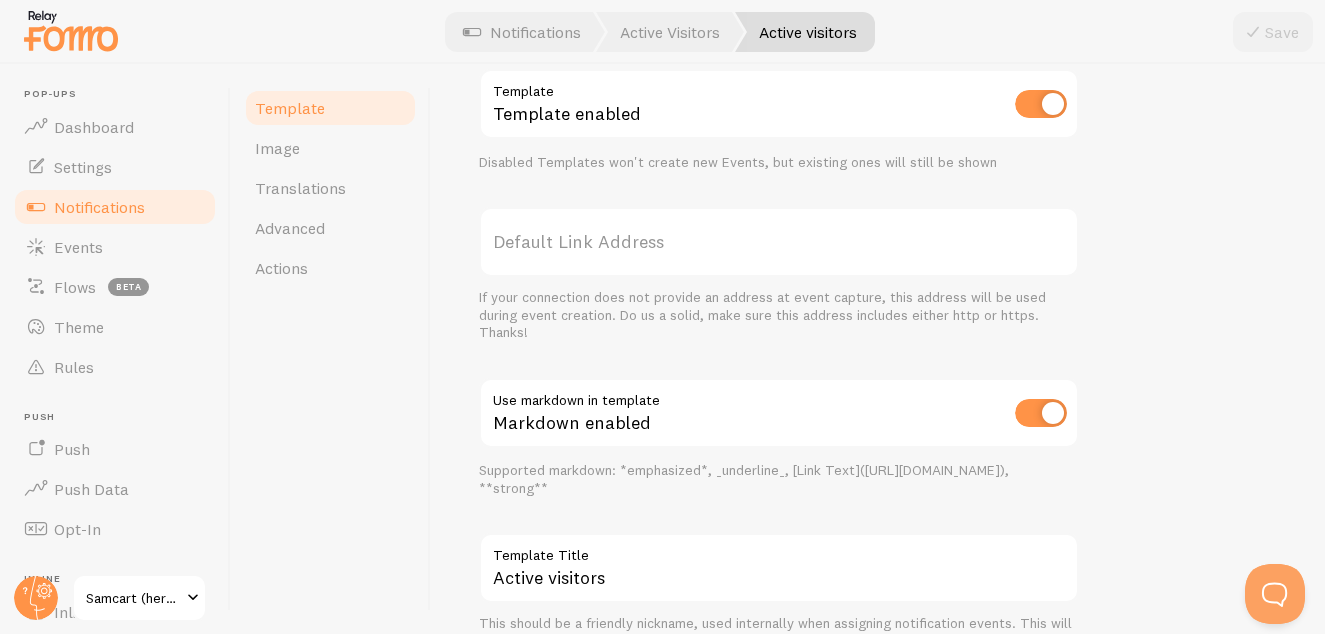 click on "Markdown enabled" at bounding box center [779, 414] 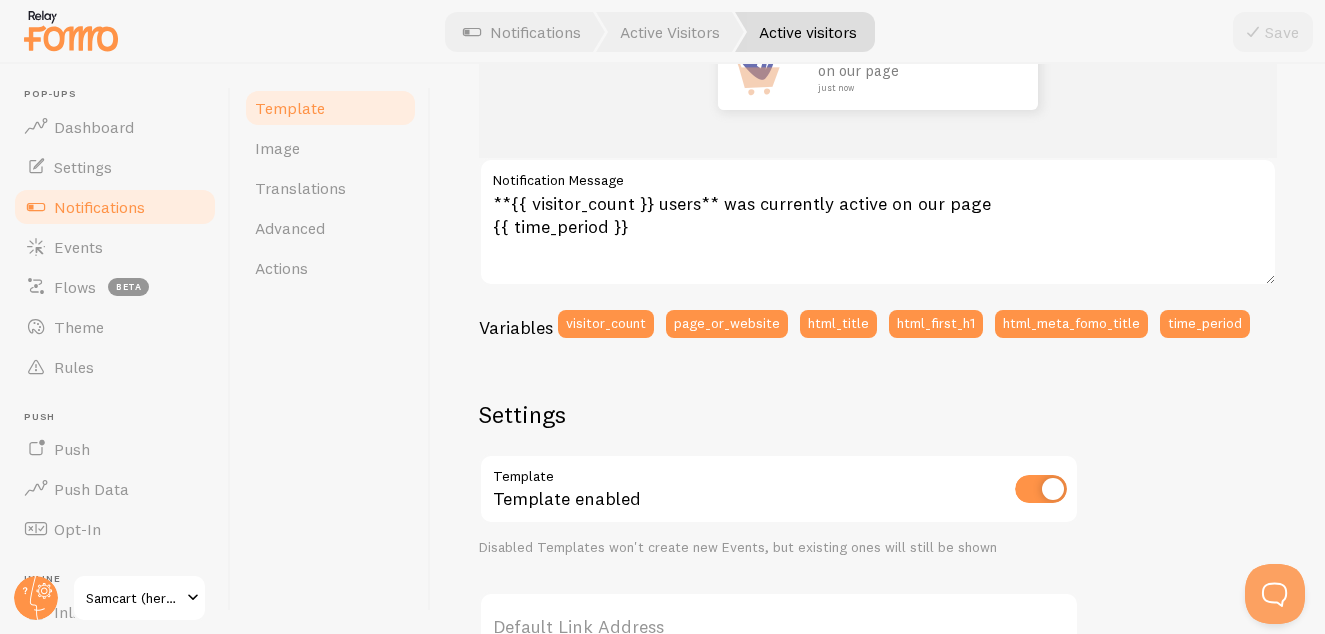 scroll, scrollTop: 411, scrollLeft: 0, axis: vertical 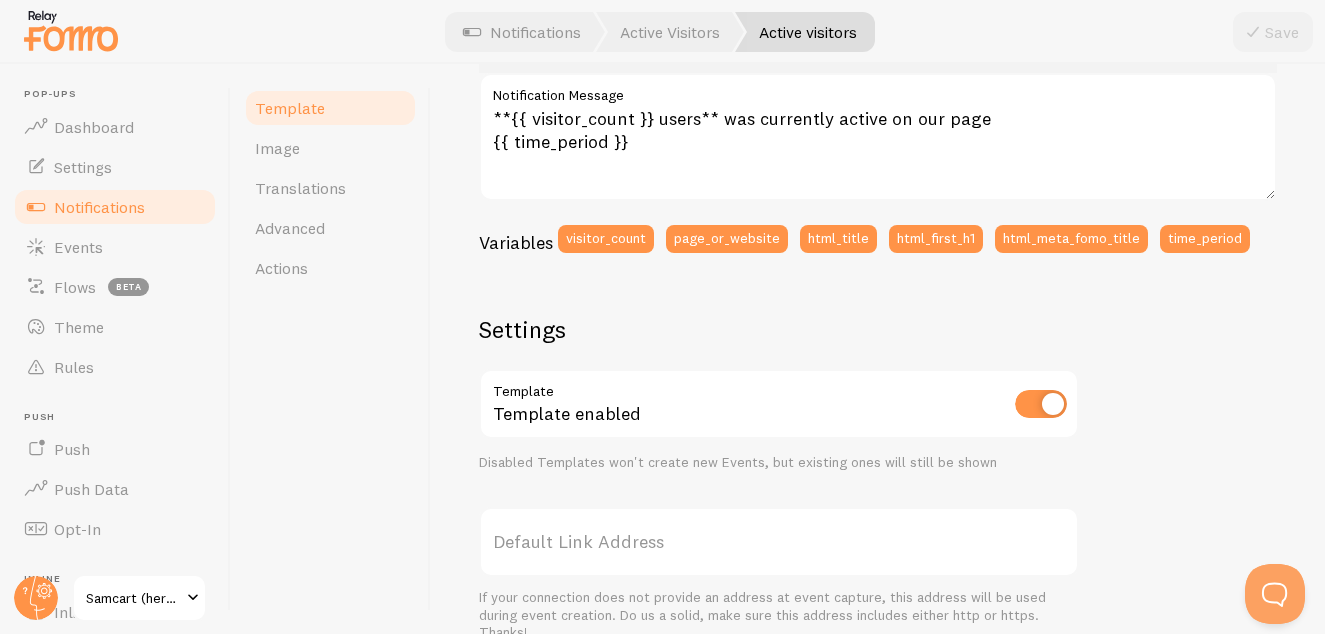 click on "Template enabled" at bounding box center [779, 405] 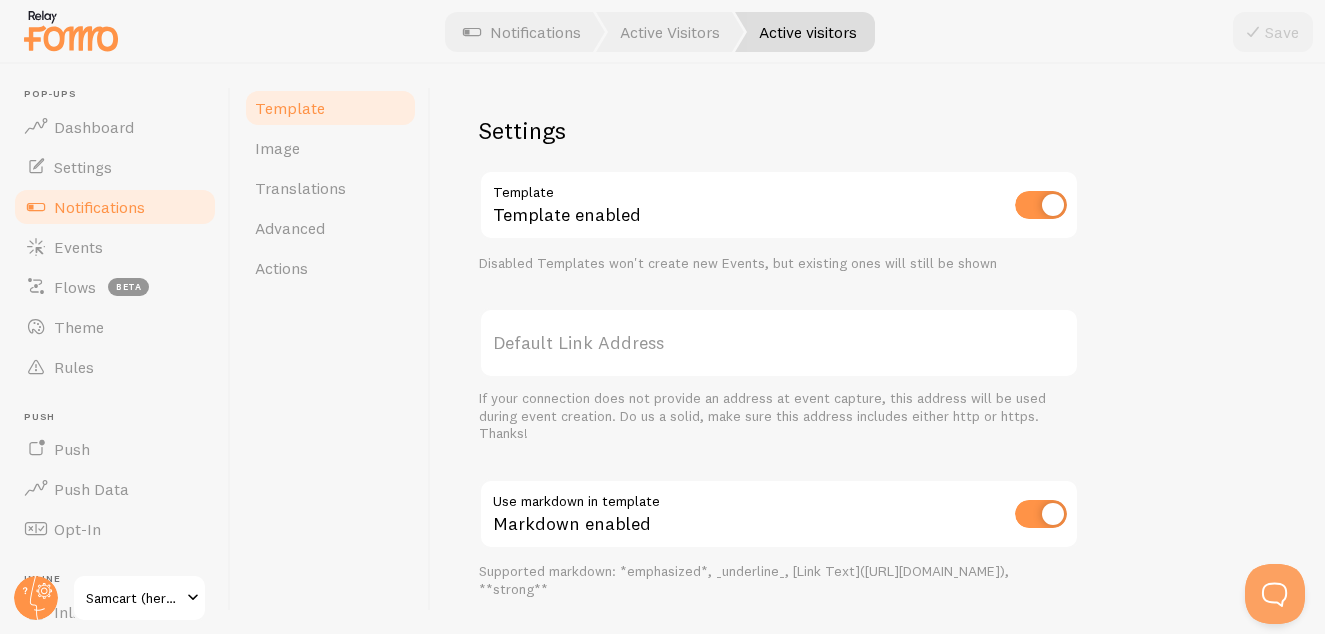 scroll, scrollTop: 811, scrollLeft: 0, axis: vertical 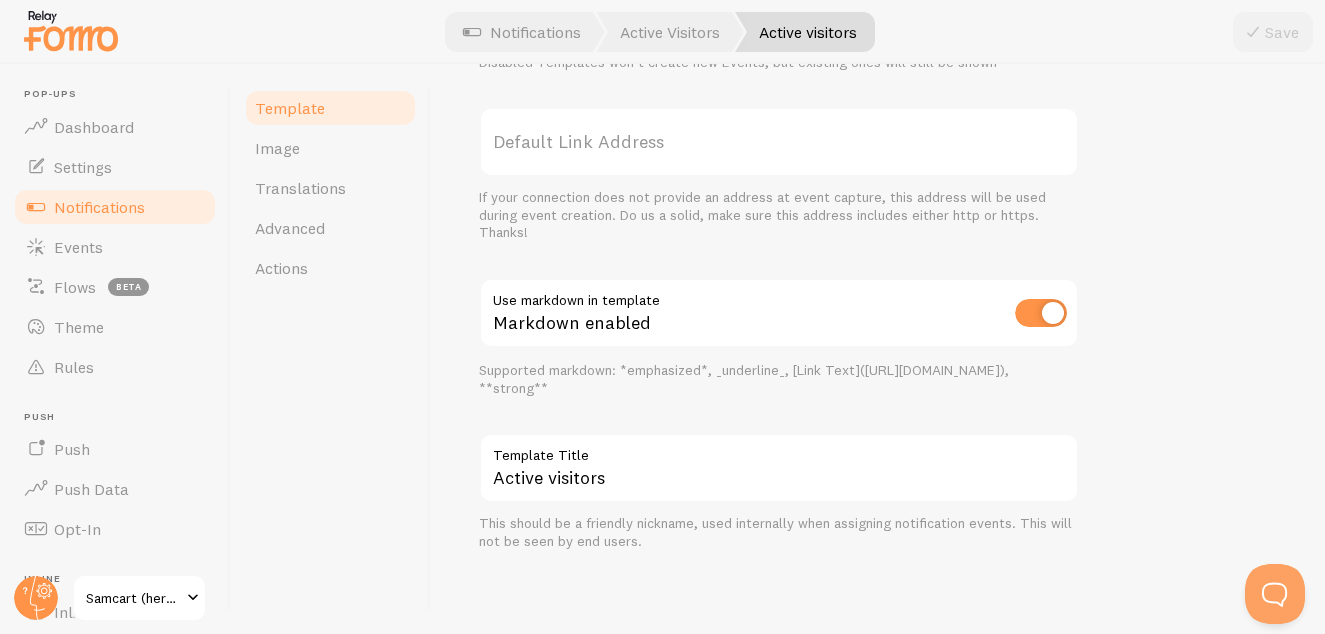 click on "Markdown enabled" at bounding box center [779, 314] 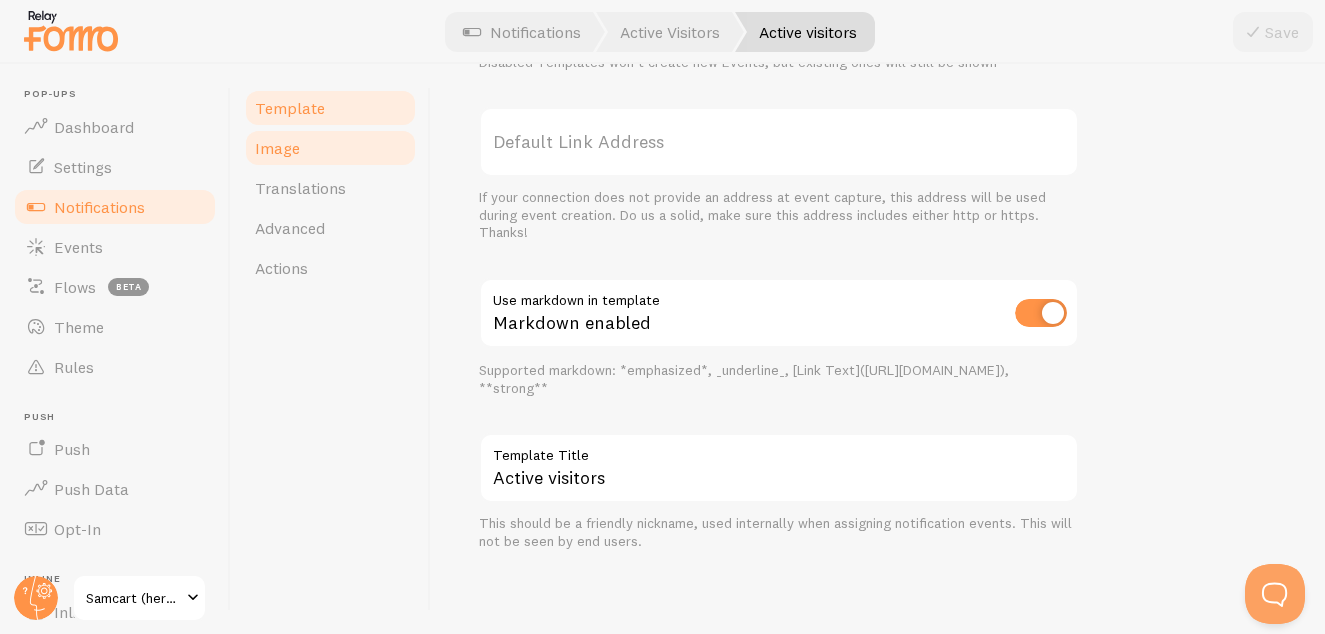 click on "Image" at bounding box center (277, 148) 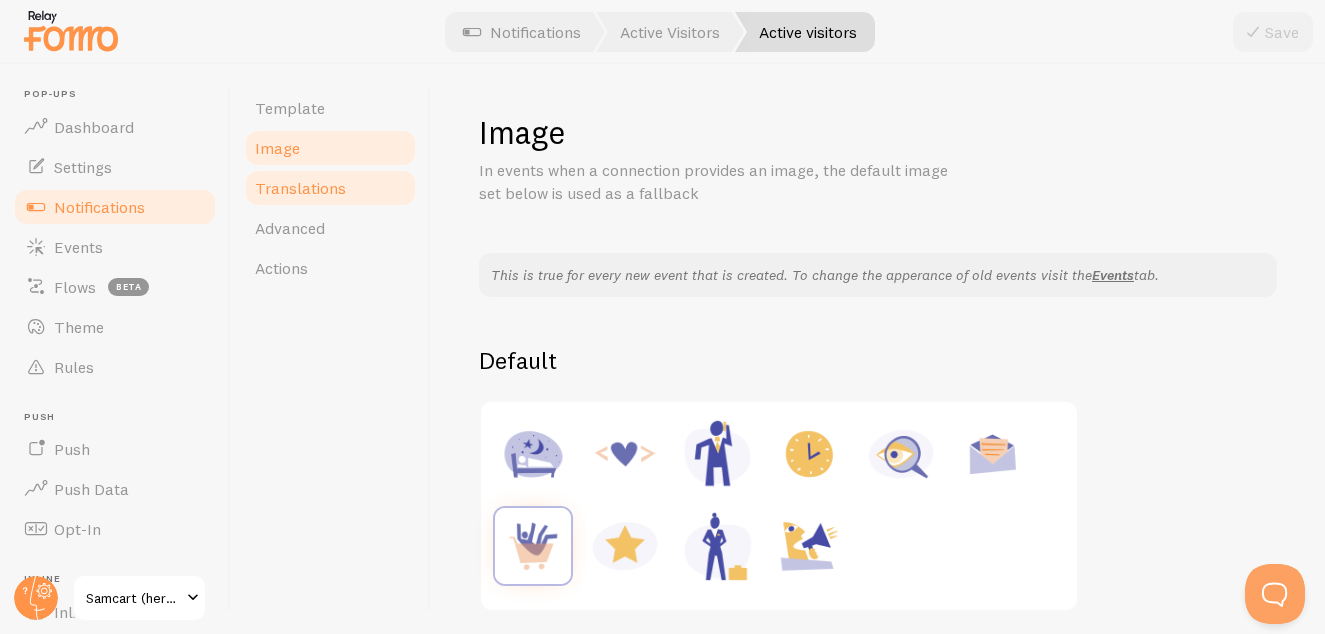 click on "Translations" at bounding box center (300, 188) 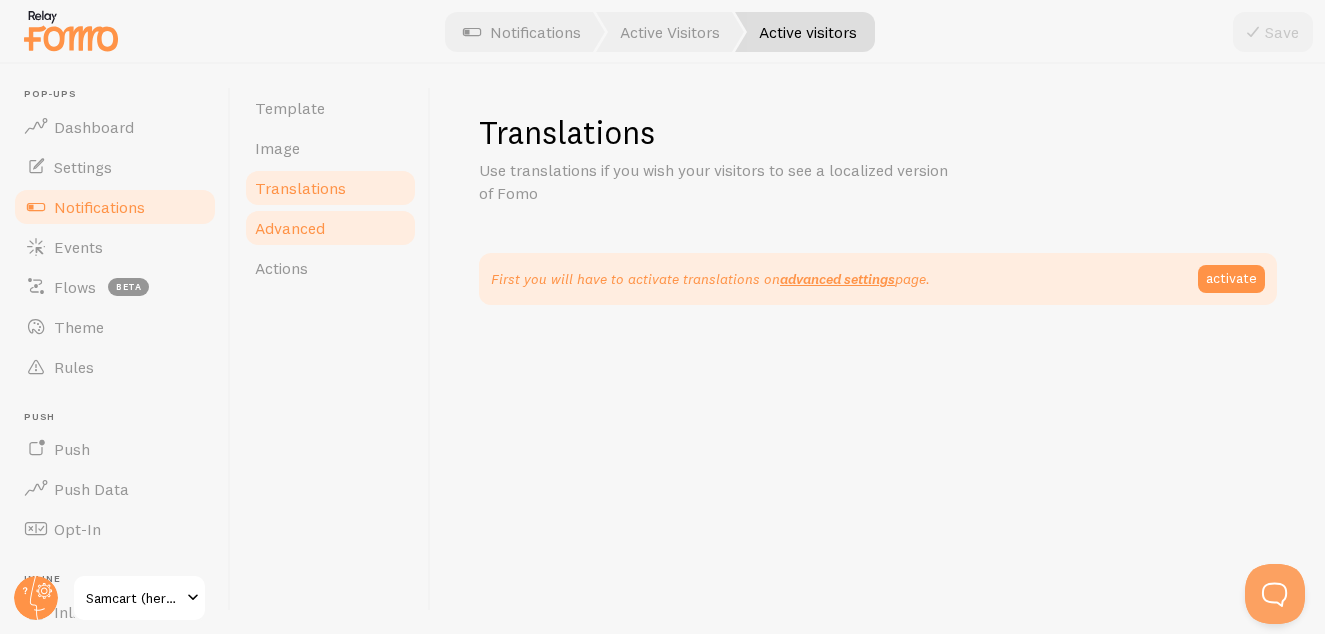 click on "Advanced" at bounding box center (290, 228) 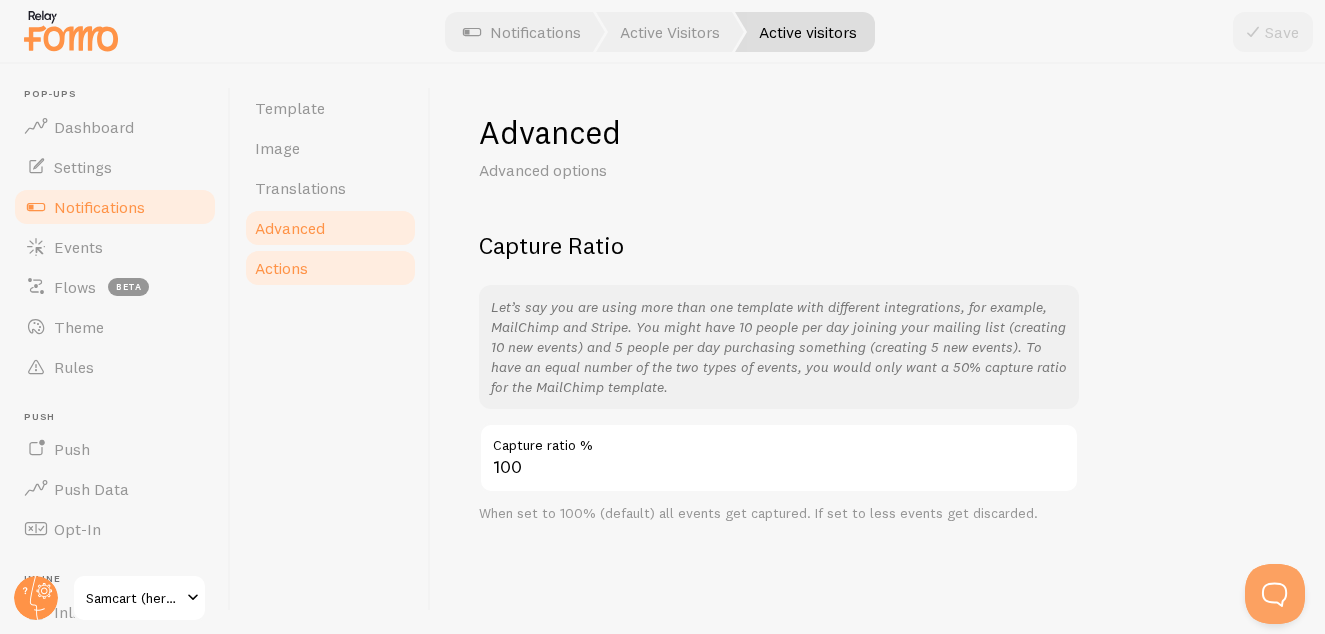click on "Actions" at bounding box center (281, 268) 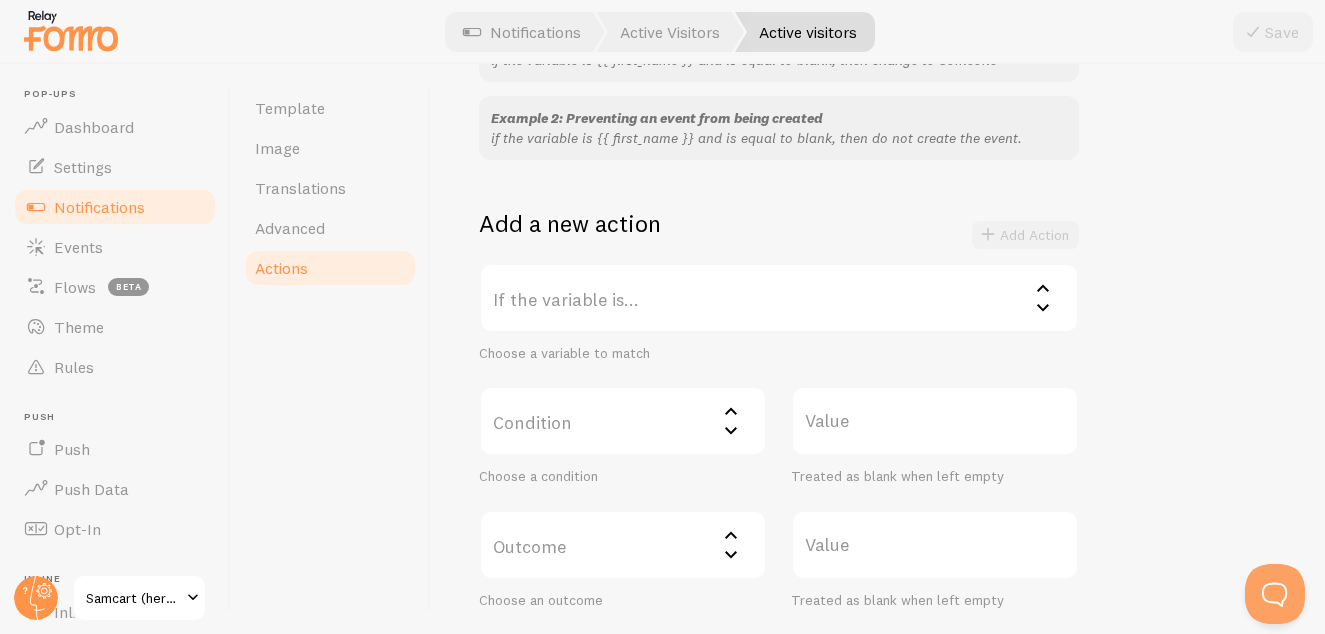 scroll, scrollTop: 206, scrollLeft: 0, axis: vertical 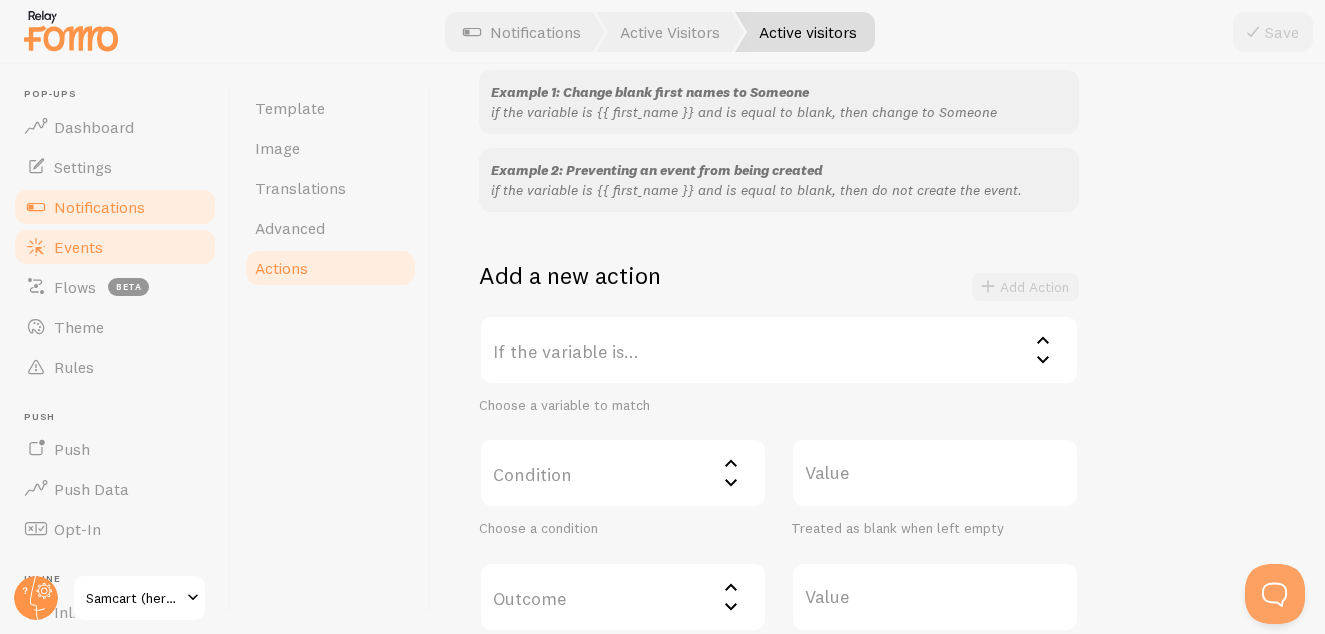 click on "Events" at bounding box center [78, 247] 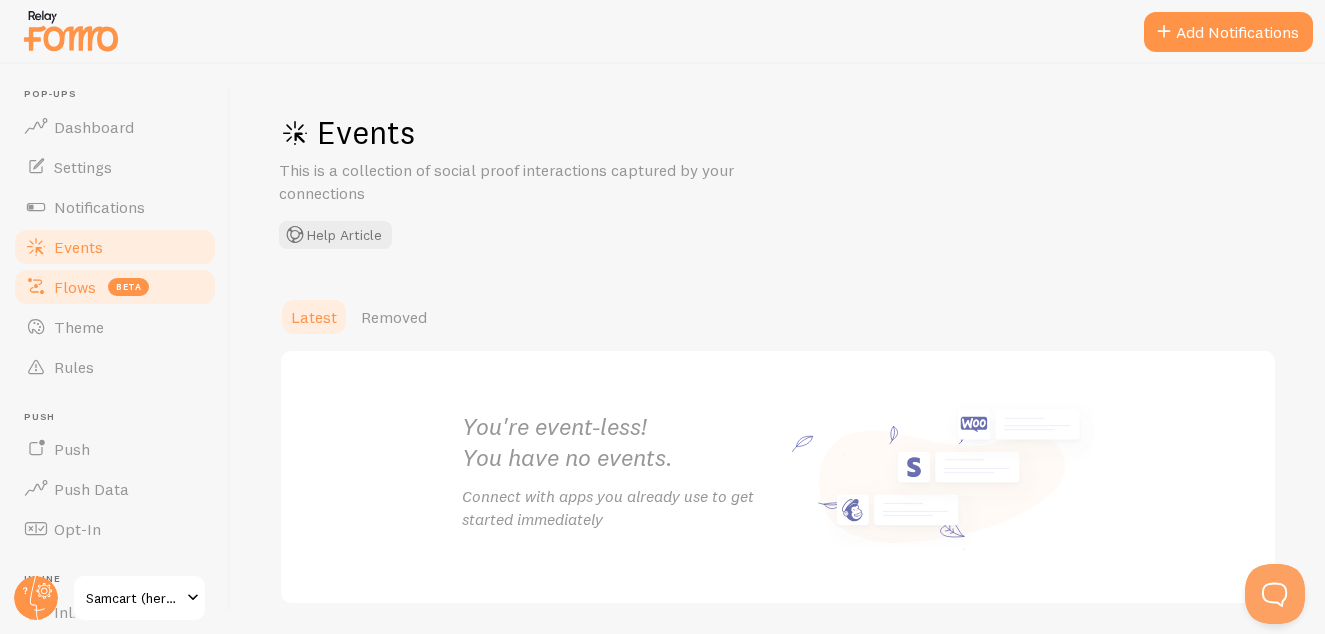 click on "Flows" at bounding box center (75, 287) 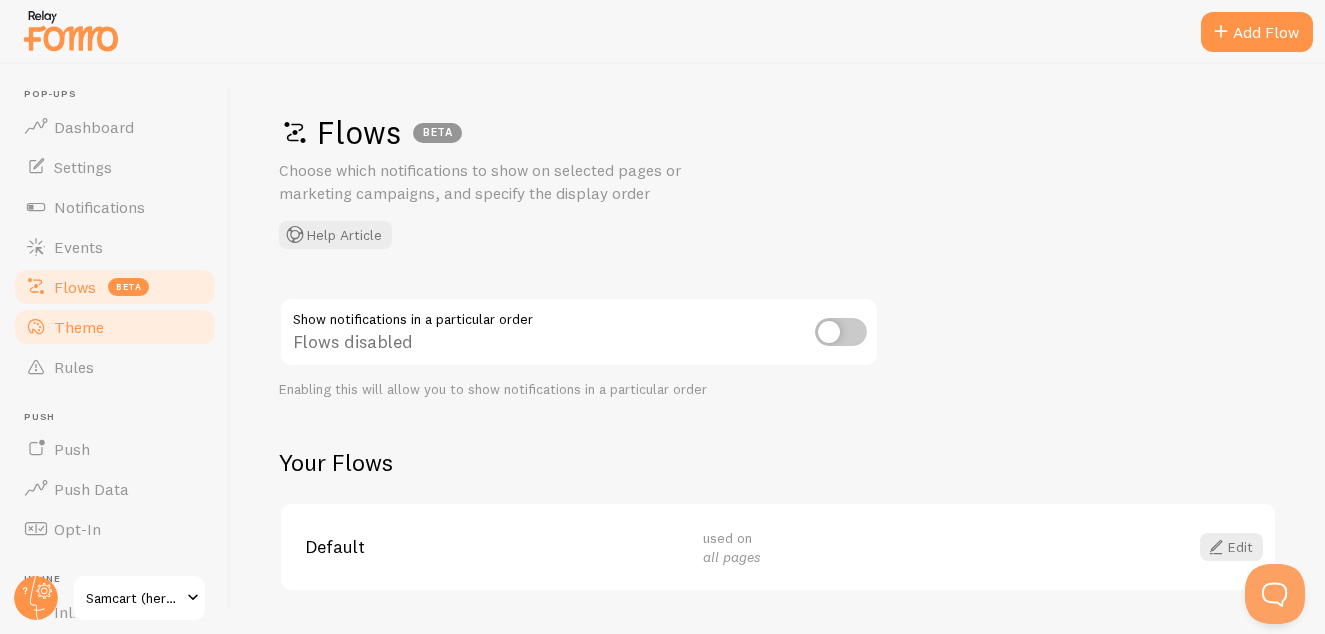 click on "Theme" at bounding box center (79, 327) 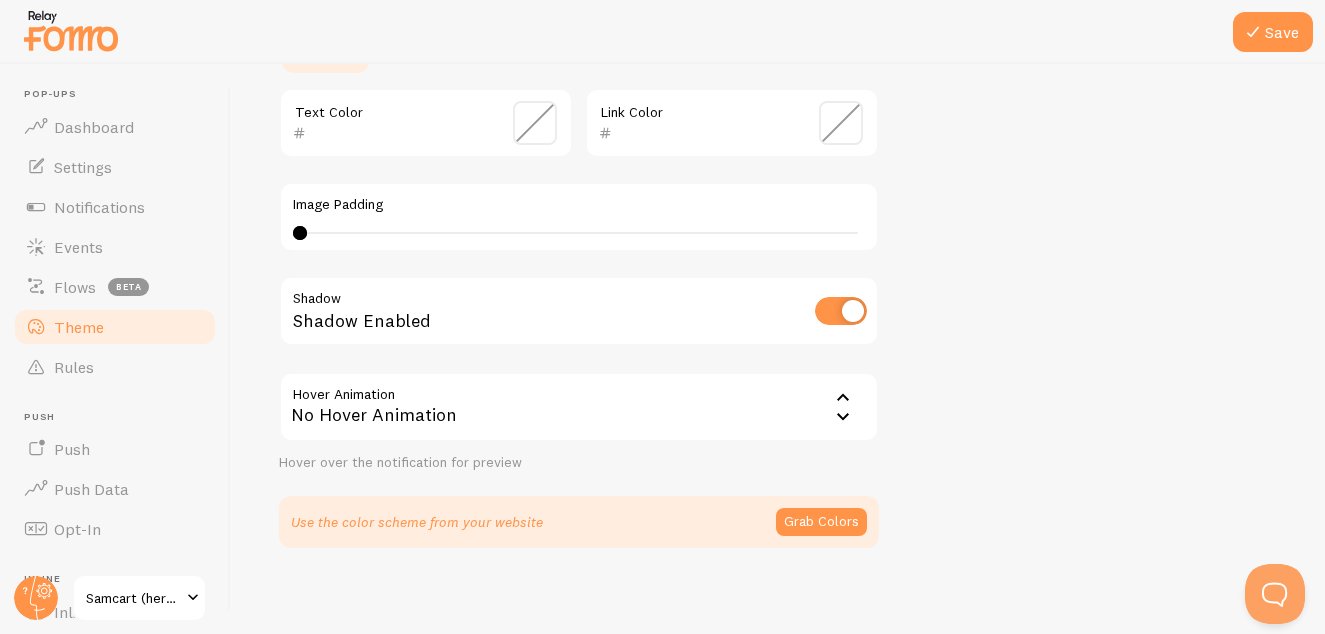 scroll, scrollTop: 523, scrollLeft: 0, axis: vertical 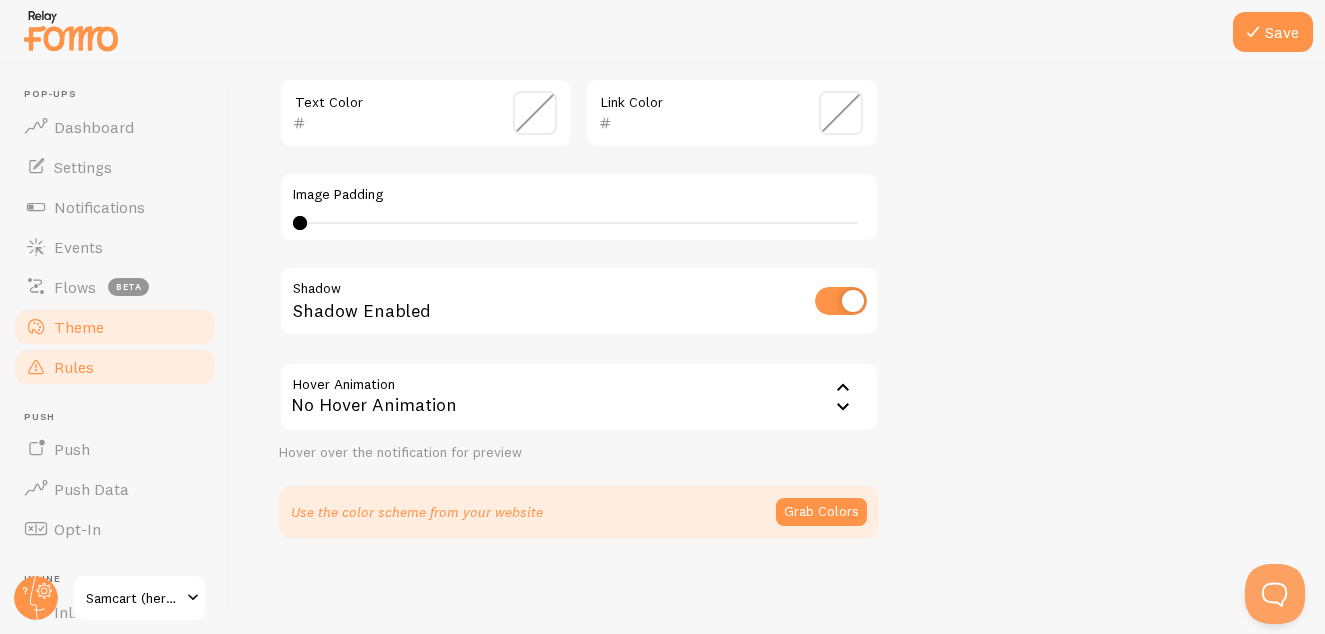 click on "Rules" at bounding box center (74, 367) 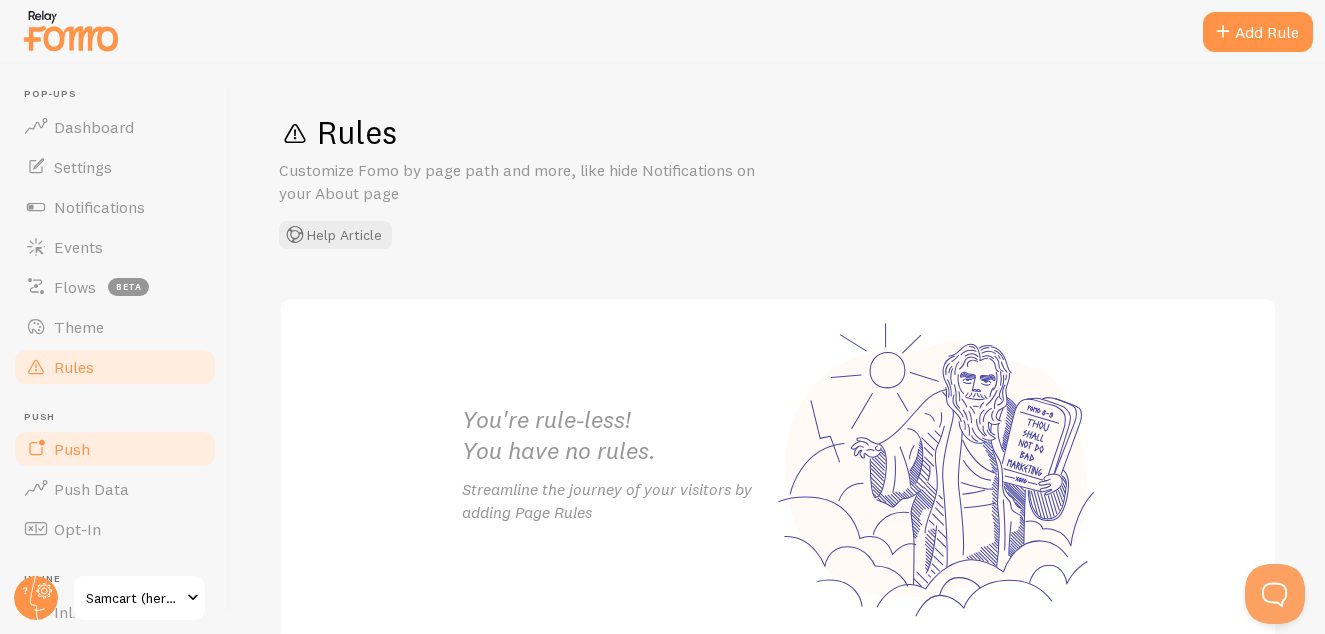 click on "Push" at bounding box center [72, 449] 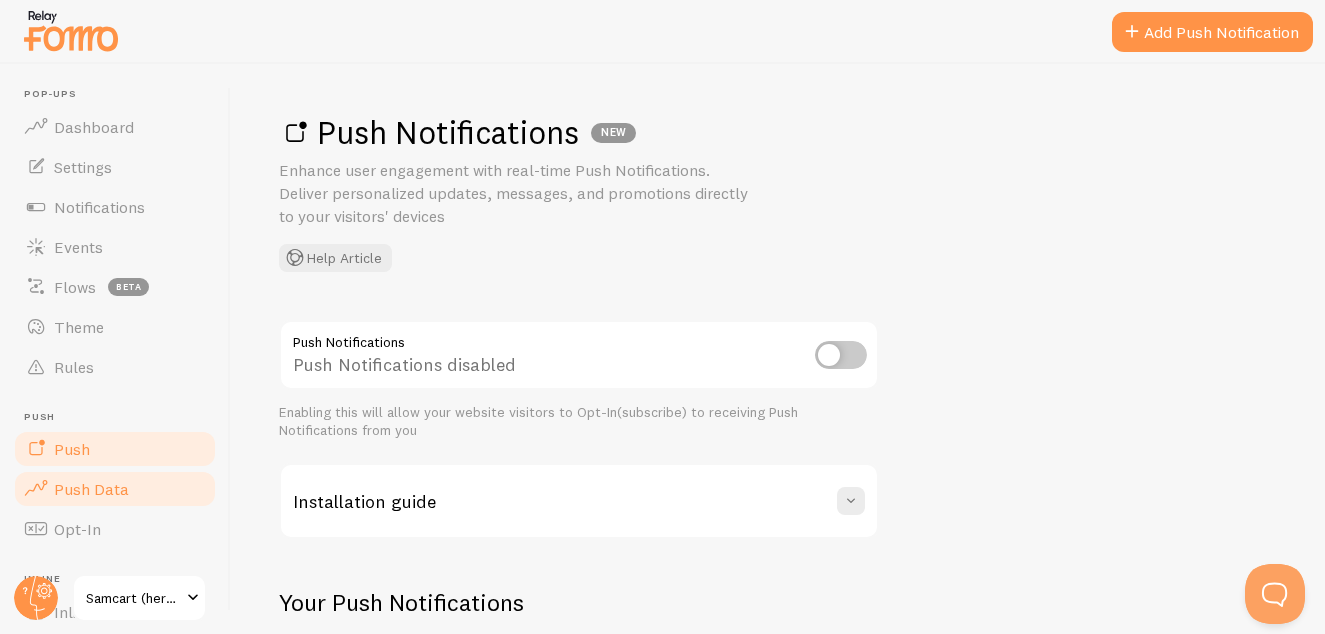 click on "Push Data" at bounding box center [91, 489] 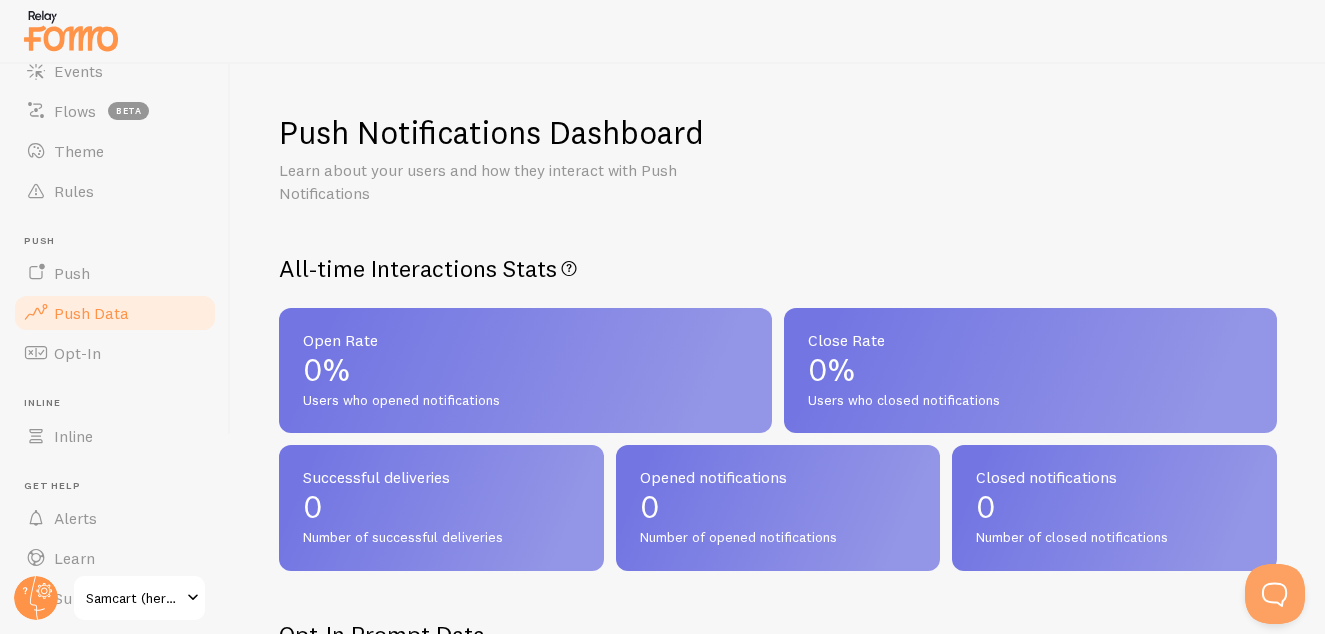 scroll, scrollTop: 200, scrollLeft: 0, axis: vertical 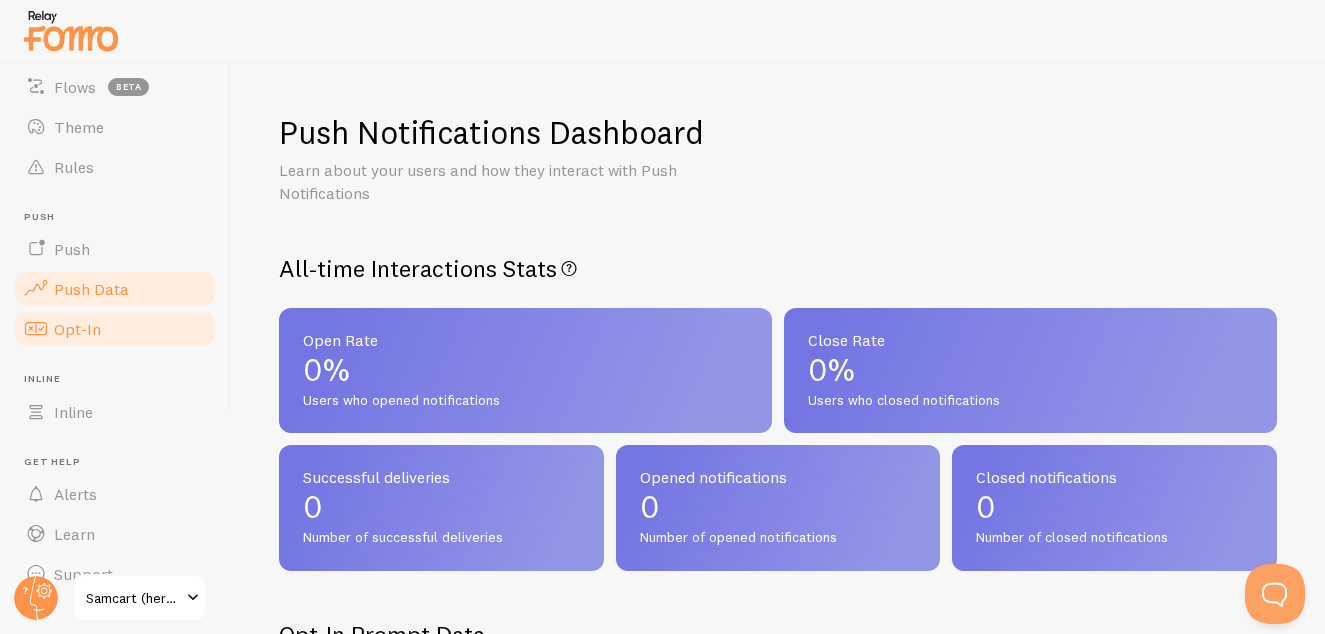 click on "Opt-In" at bounding box center (77, 329) 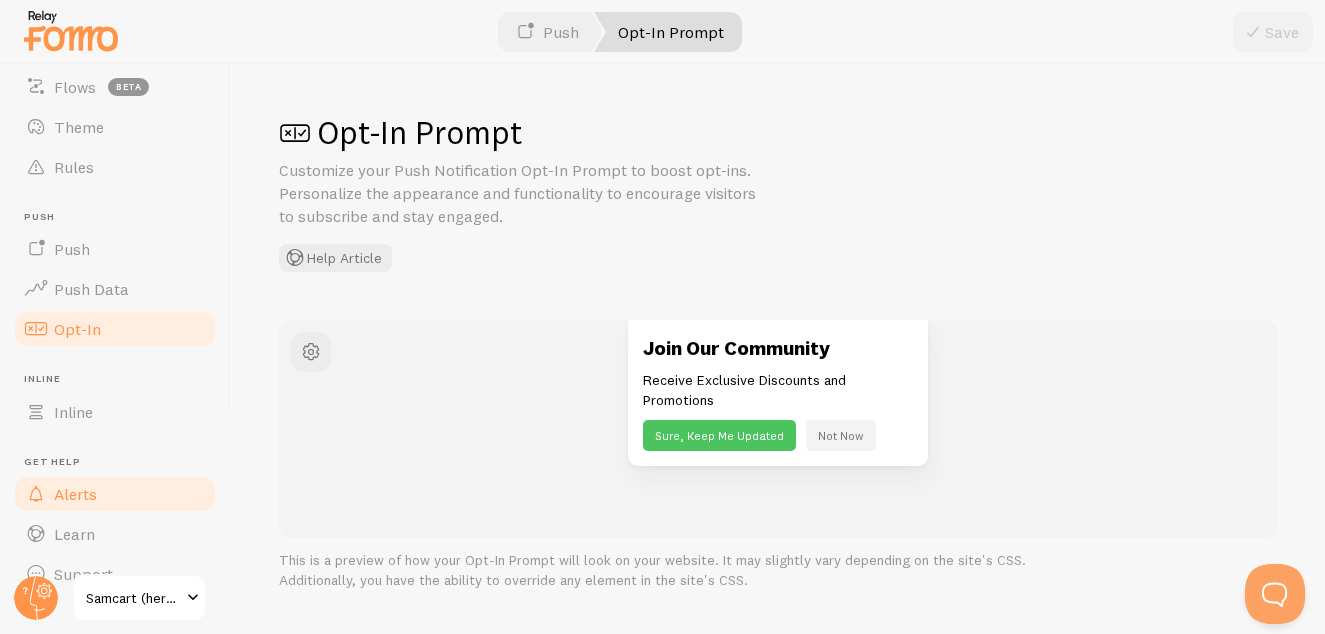 click on "Alerts" at bounding box center [75, 494] 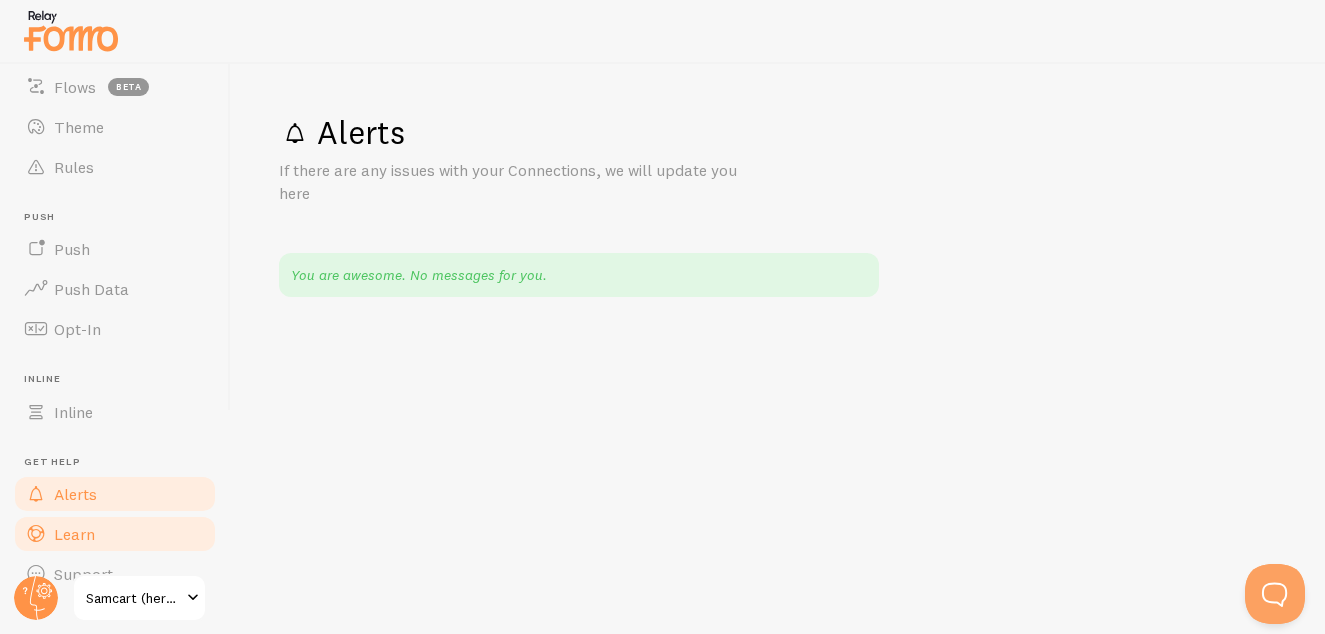 click on "Learn" at bounding box center (74, 534) 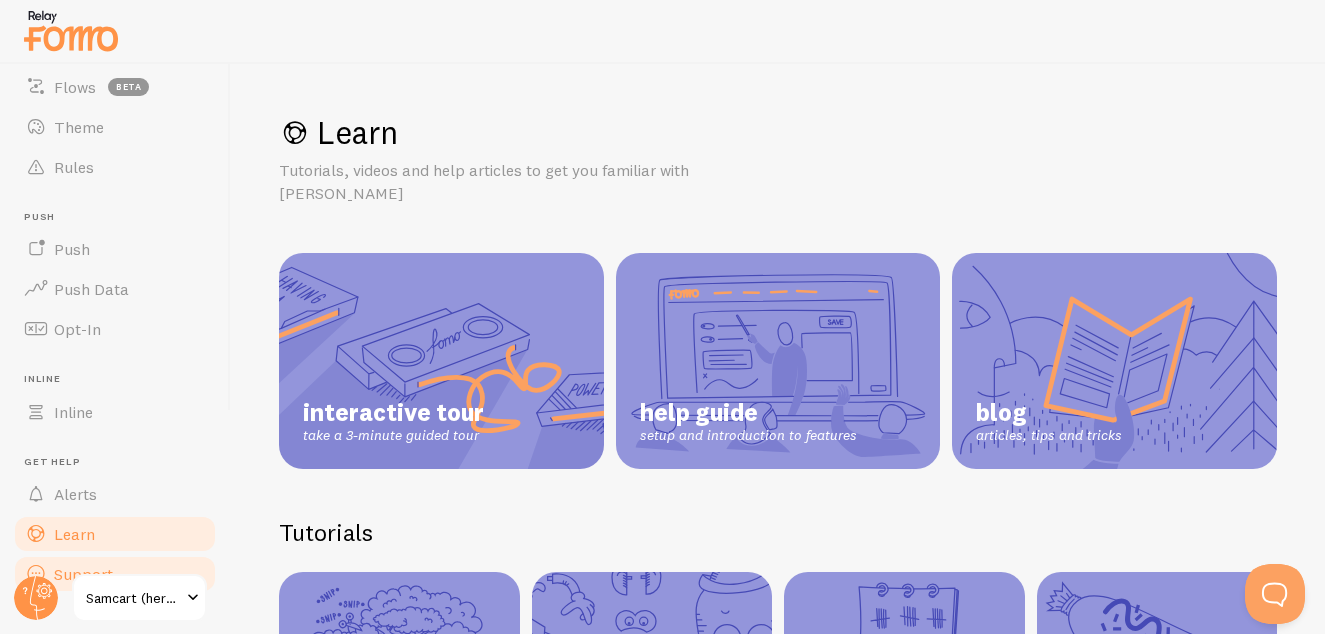 click on "Support" at bounding box center [83, 574] 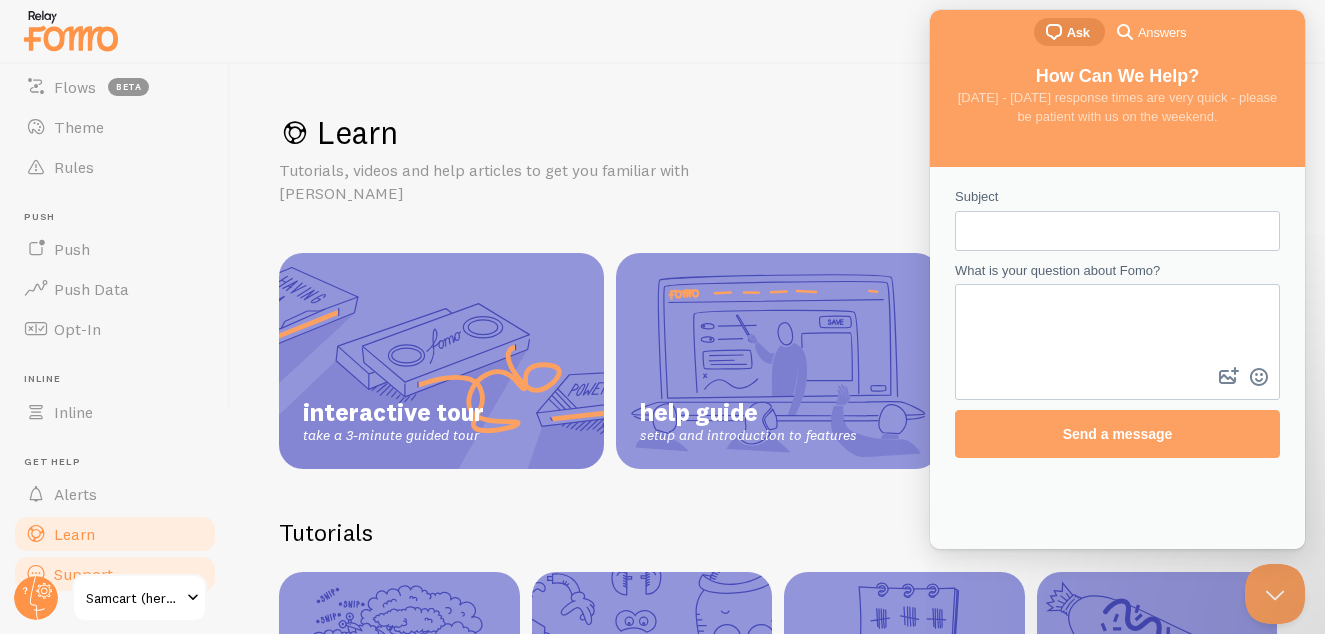 scroll, scrollTop: 0, scrollLeft: 0, axis: both 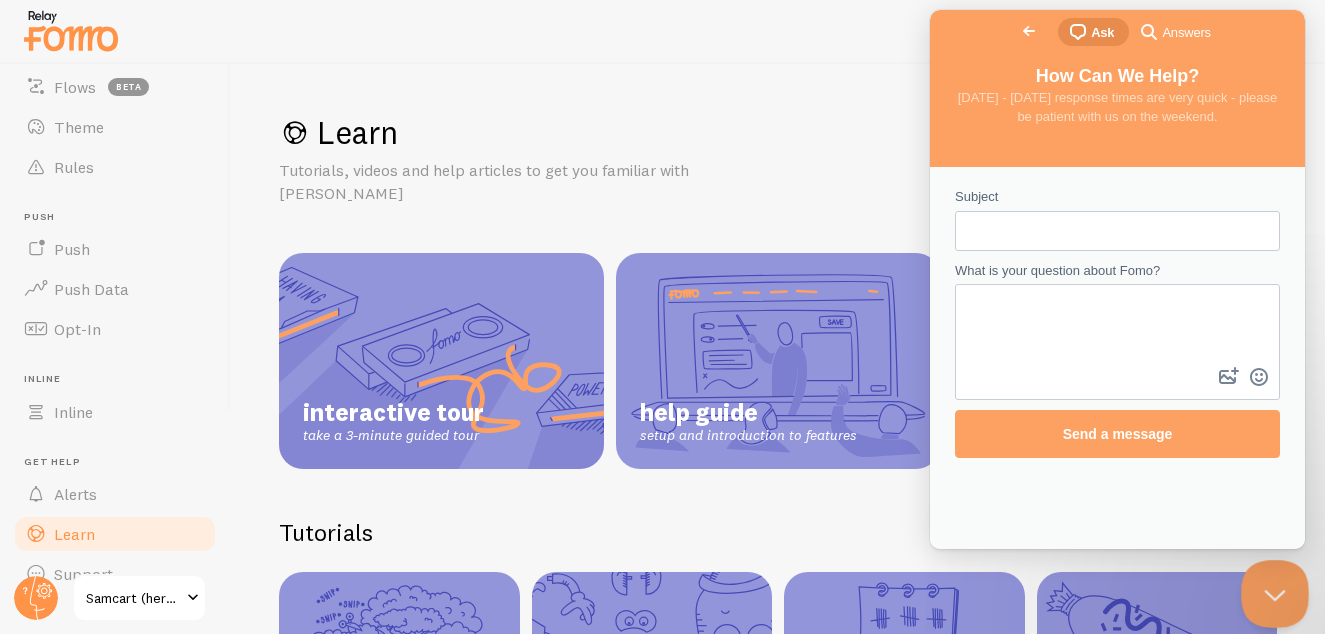 click at bounding box center [1271, 590] 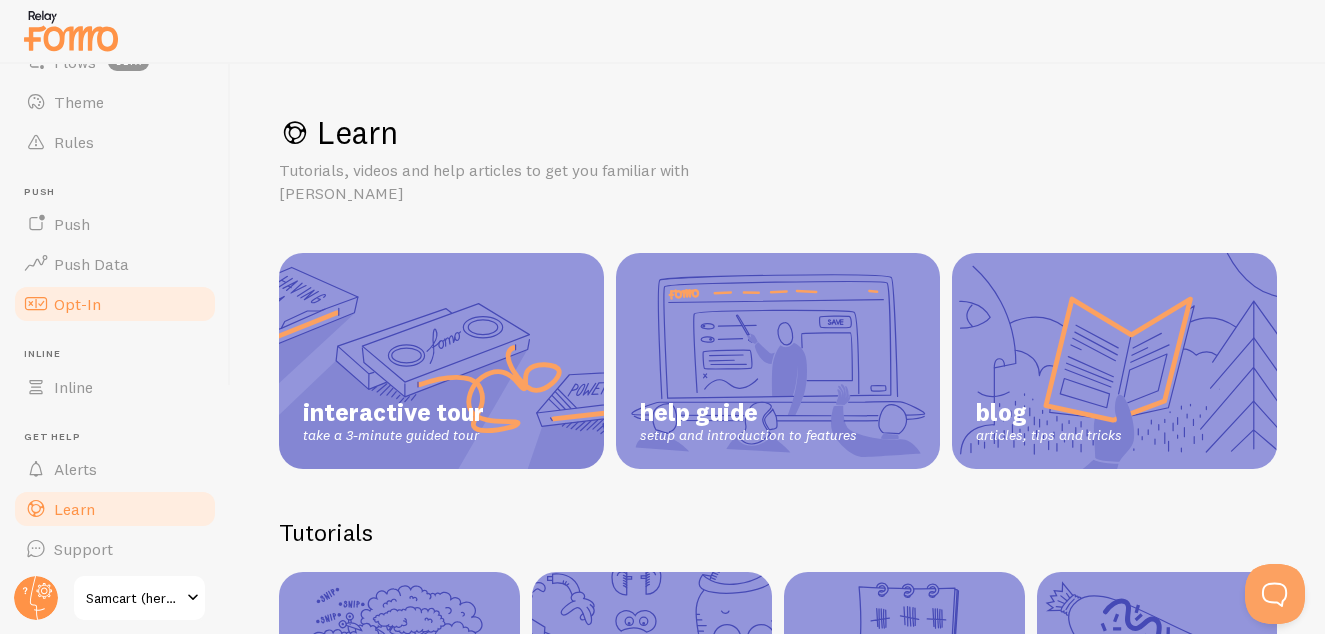 scroll, scrollTop: 232, scrollLeft: 0, axis: vertical 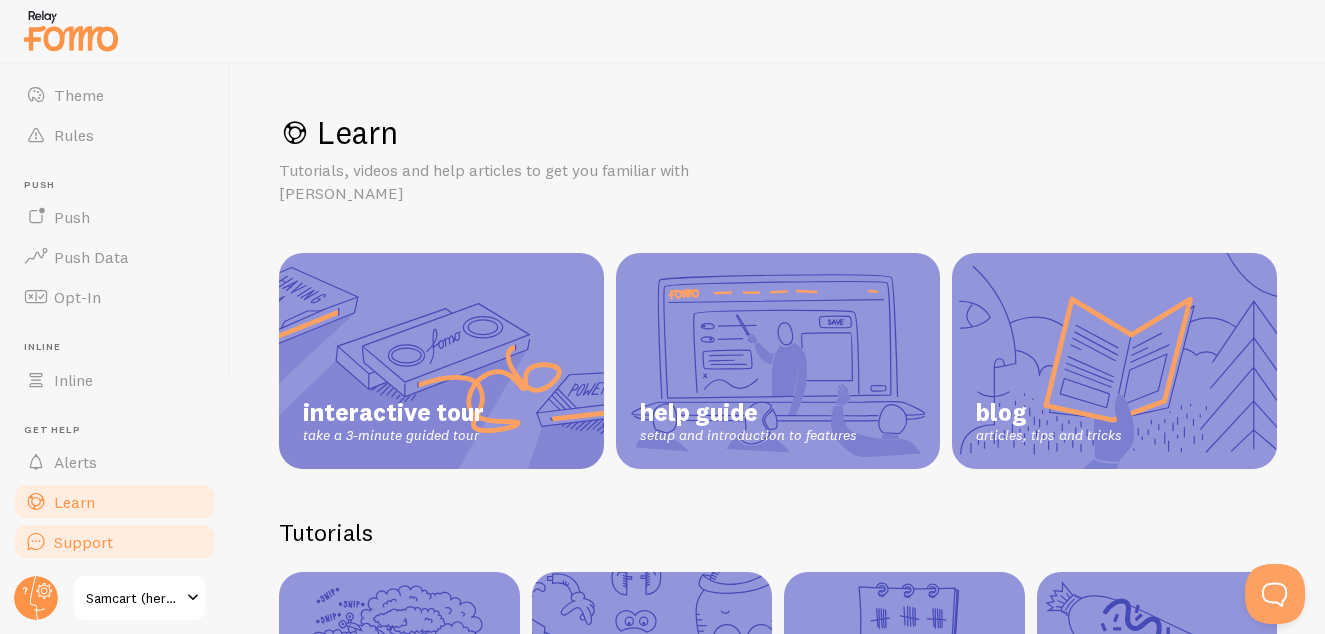 click on "Support" at bounding box center [83, 542] 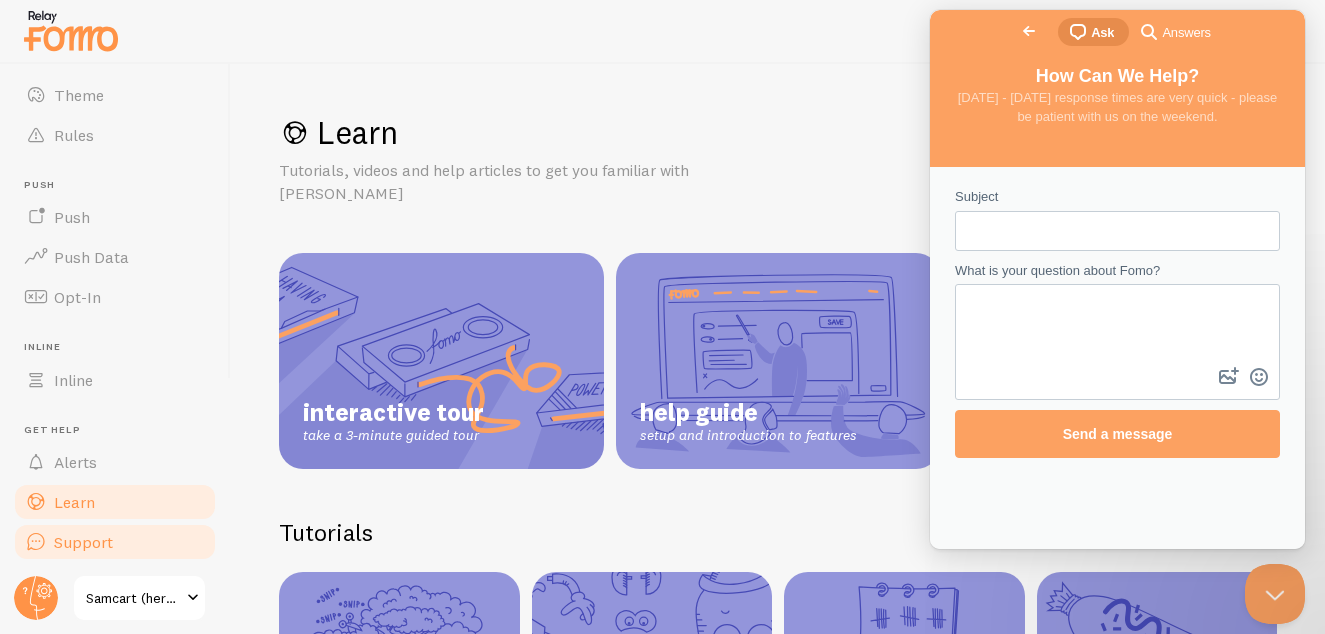 click on "Support" at bounding box center [83, 542] 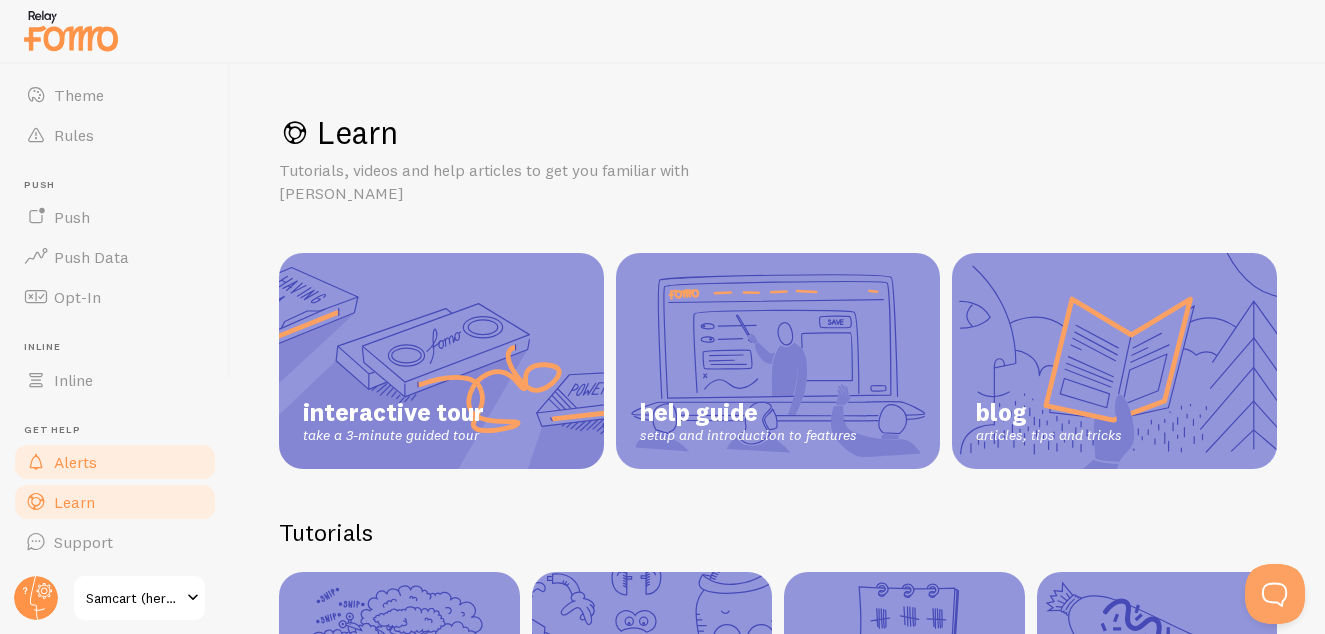 click on "Alerts" at bounding box center (75, 462) 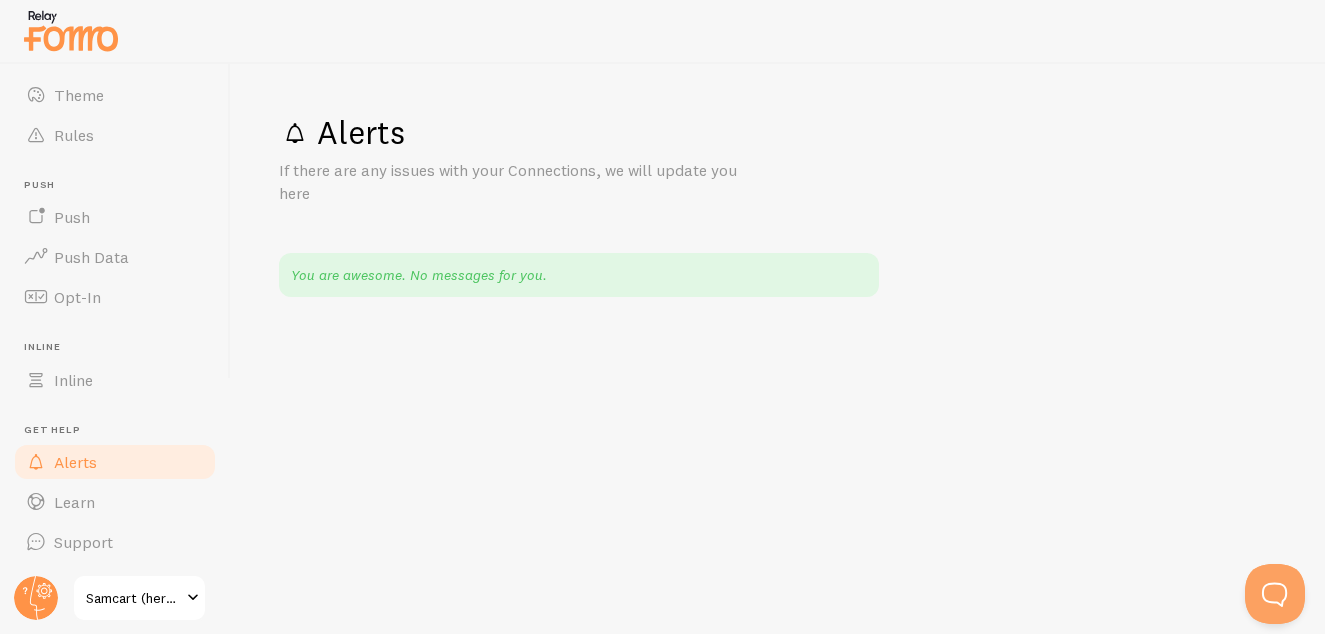 click on "Samcart (herouniversity)" at bounding box center [133, 598] 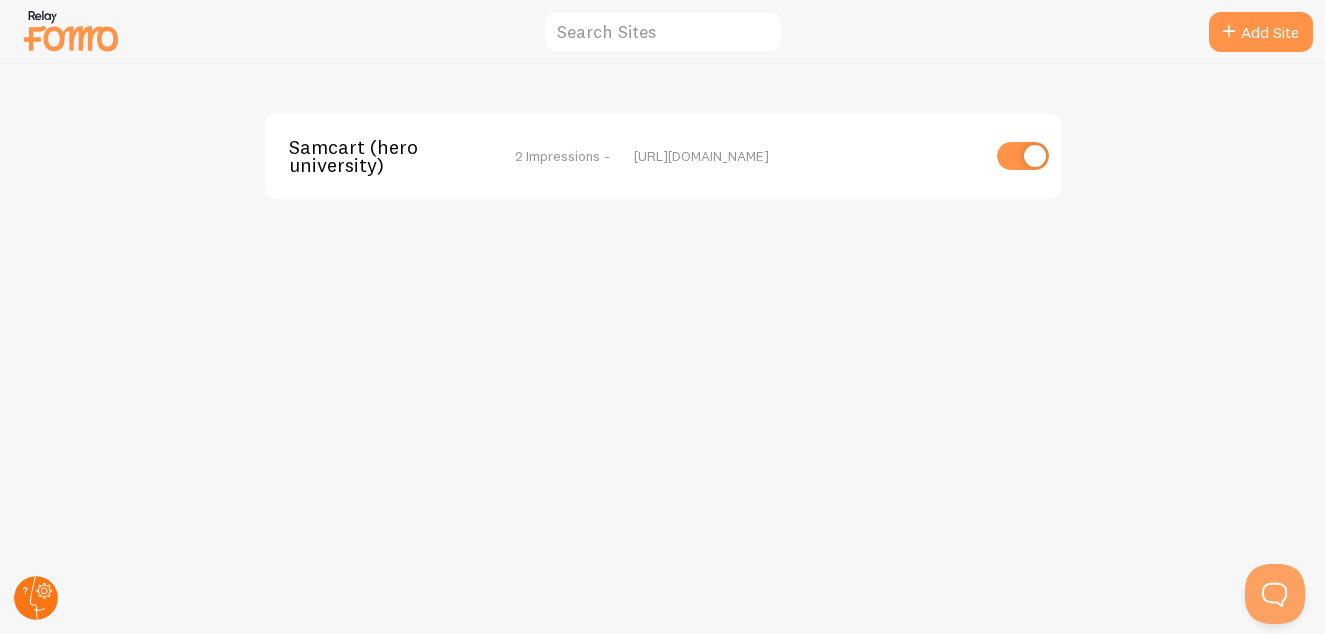 click 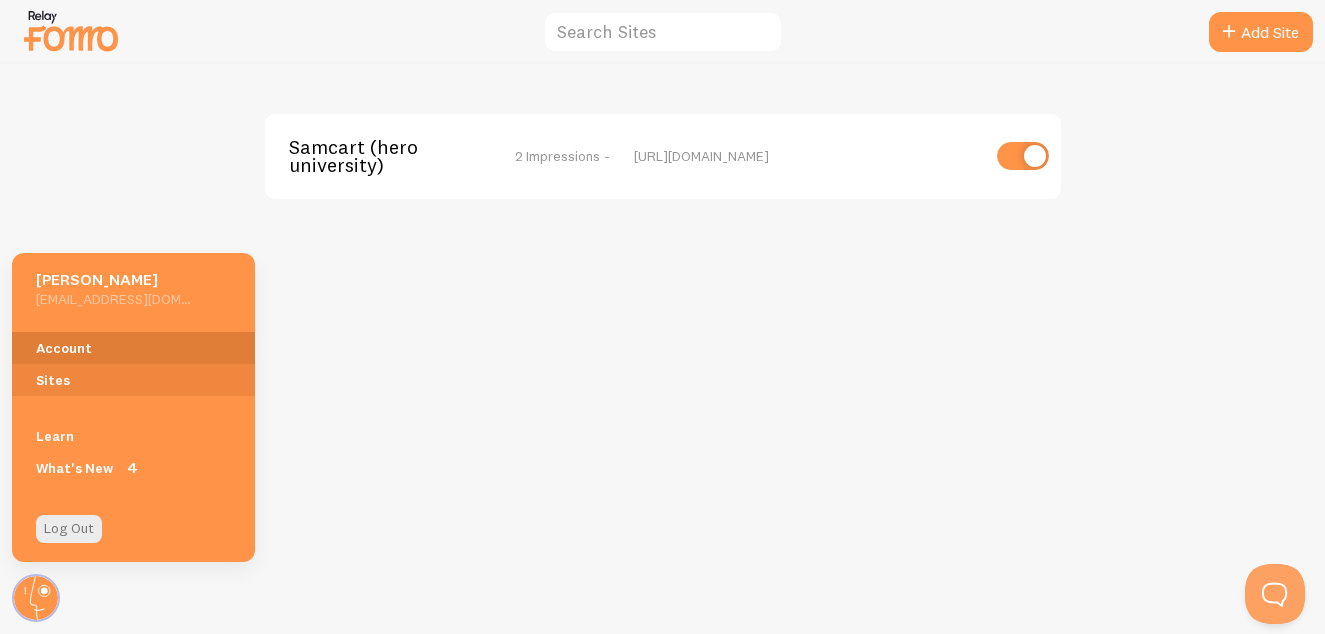 click on "Account" at bounding box center (133, 348) 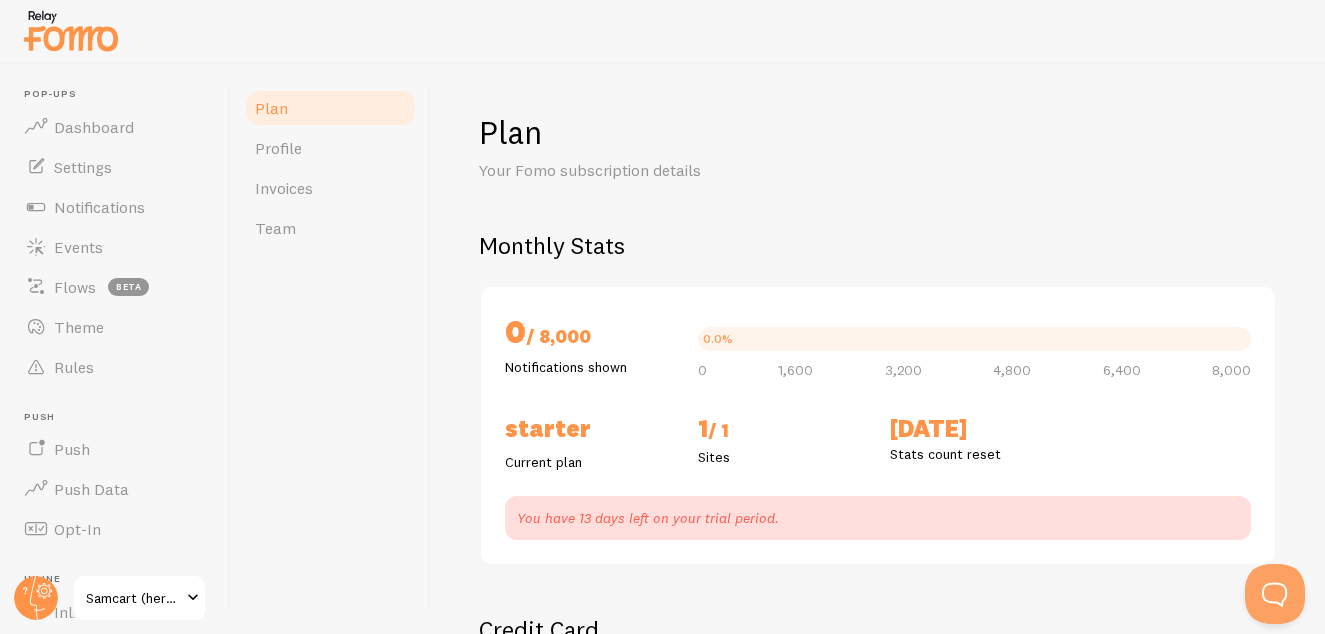 checkbox on "true" 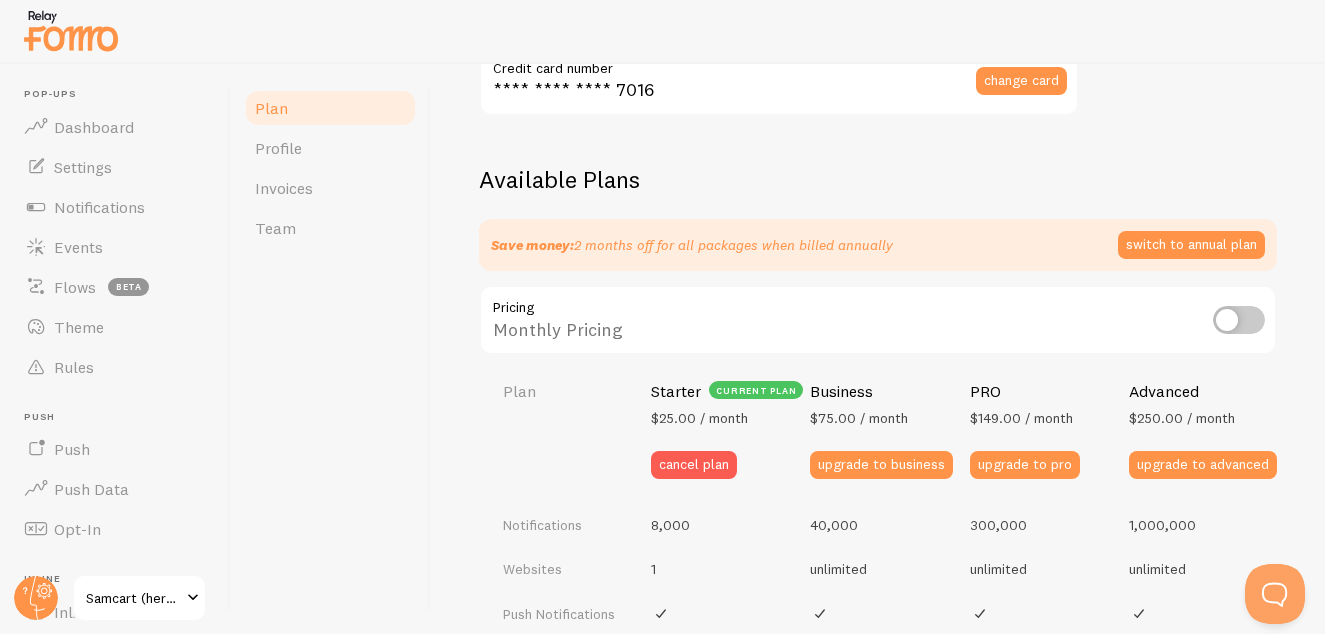 scroll, scrollTop: 700, scrollLeft: 0, axis: vertical 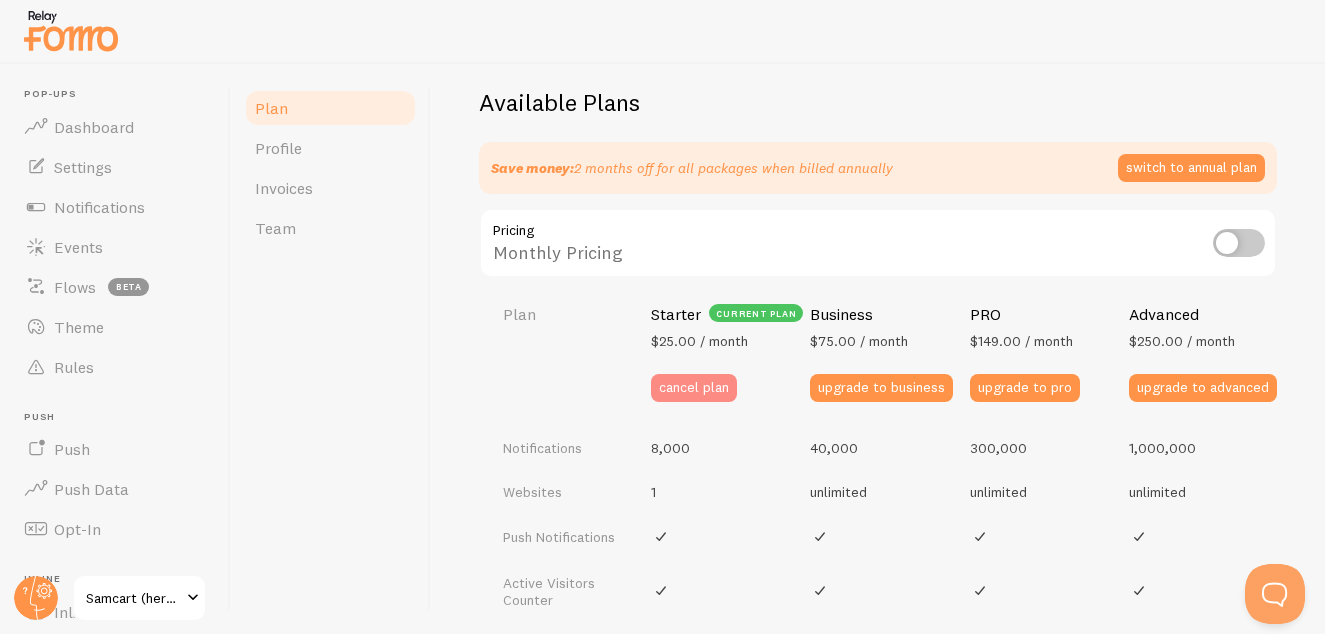 click on "cancel plan" at bounding box center (694, 388) 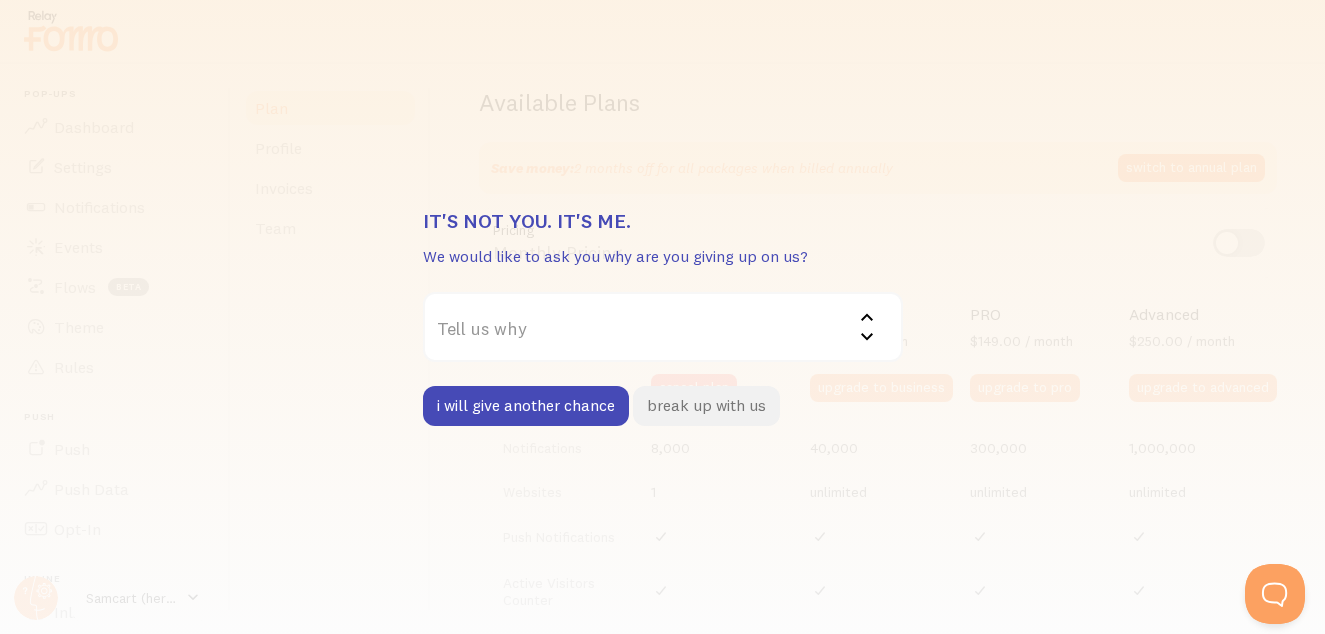 click on "break up with us" at bounding box center [706, 406] 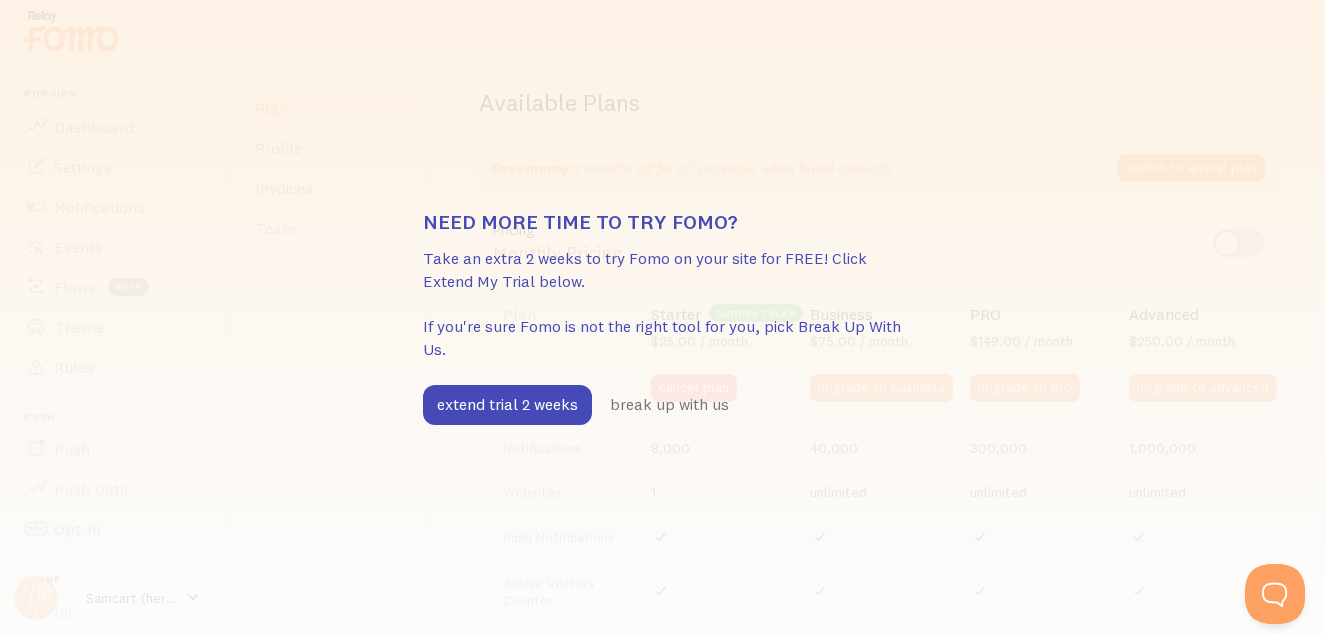 click on "Need more time to try Fomo?   Take an extra 2 weeks to try Fomo on your site for FREE! Click Extend My Trial below. If you're sure Fomo is not the right tool for you, pick Break Up With Us.    extend trial 2 weeks     break up with us" at bounding box center (662, 317) 